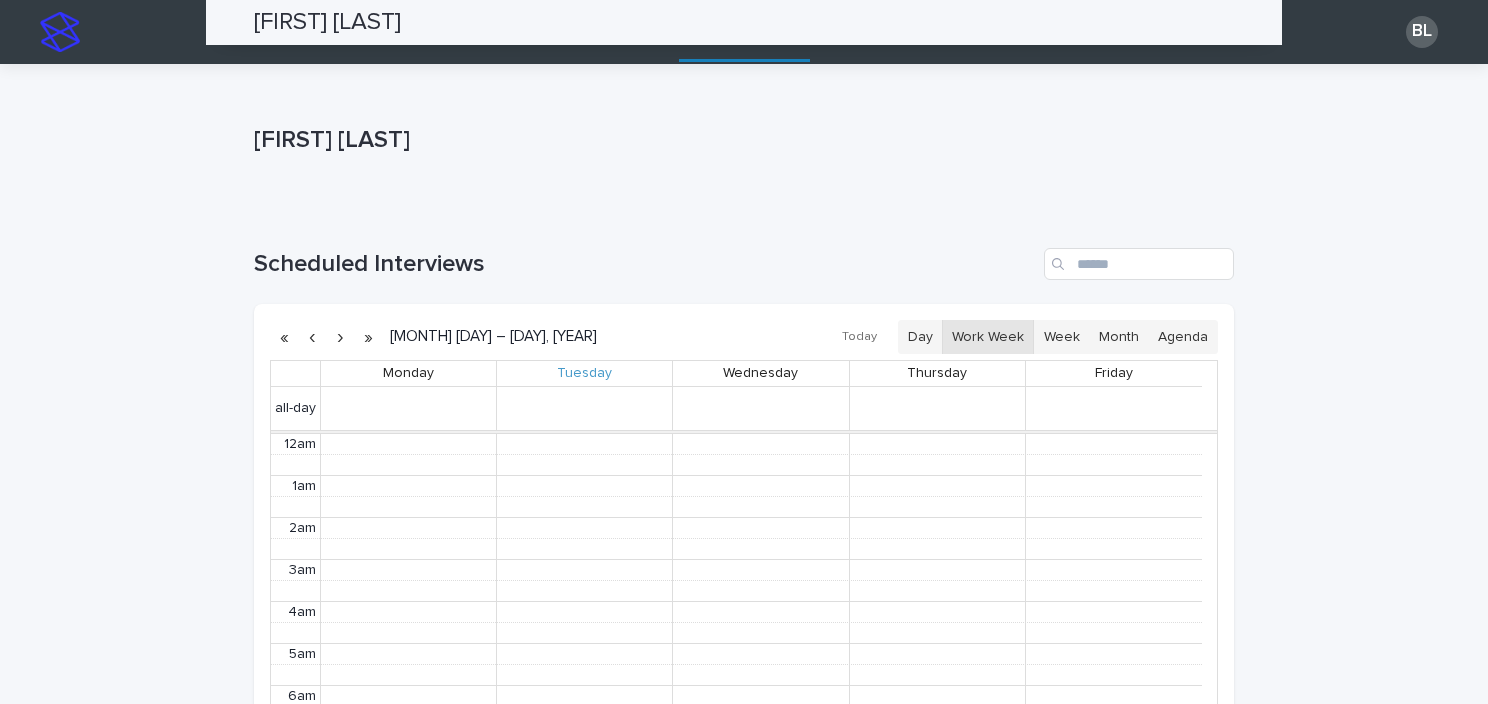 scroll, scrollTop: 0, scrollLeft: 0, axis: both 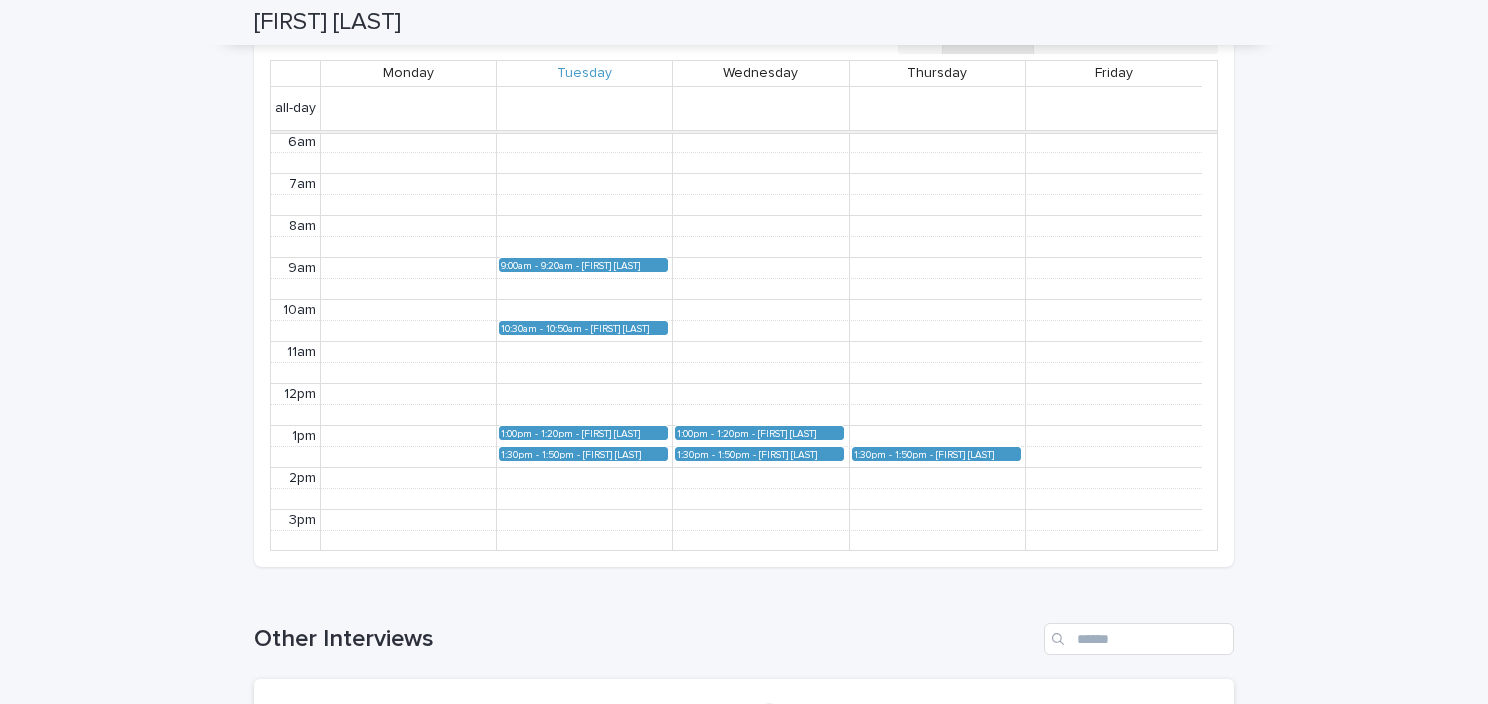 click on "[TIME] [FIRST] [LAST] (Round 2)" at bounding box center (583, 433) 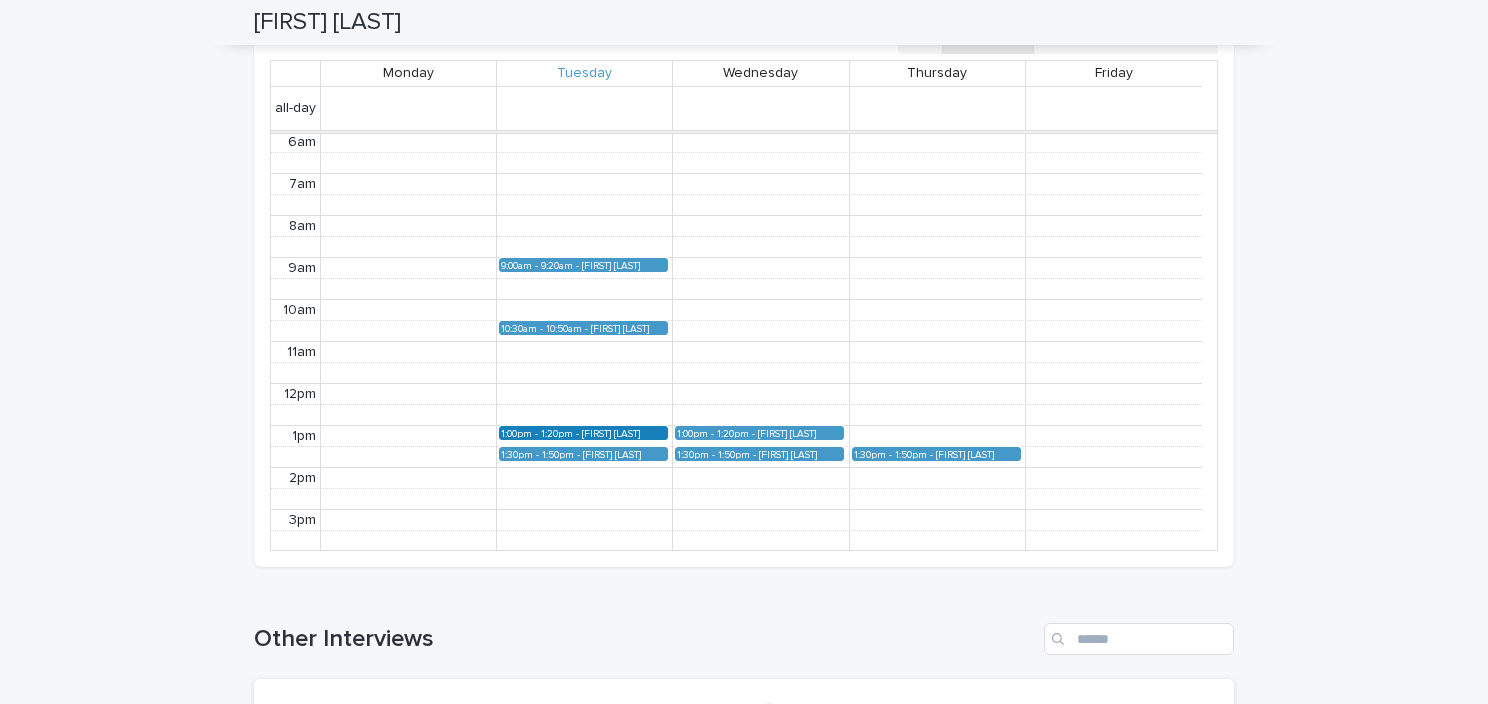 click on "[FIRST] [LAST] (Round 2)" at bounding box center [624, 433] 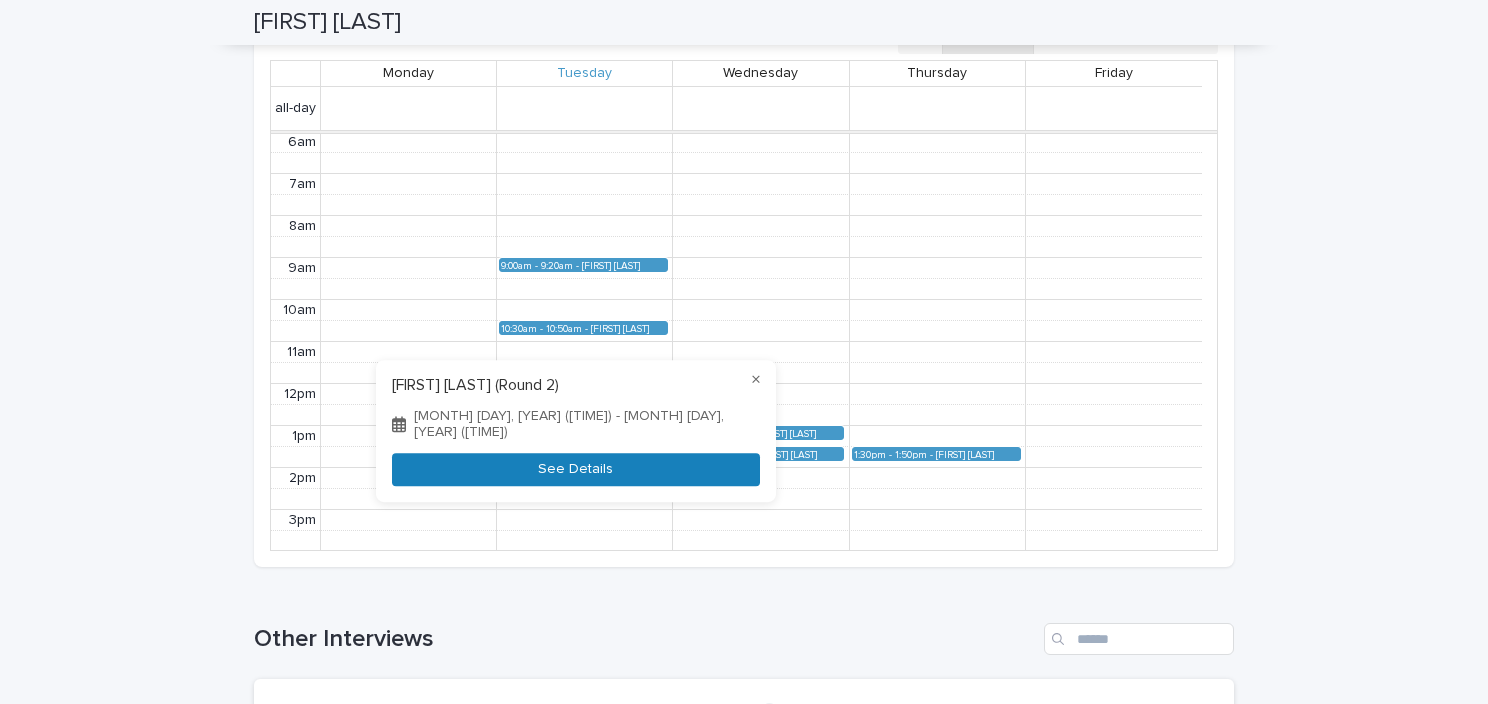 click on "See Details" at bounding box center (576, 469) 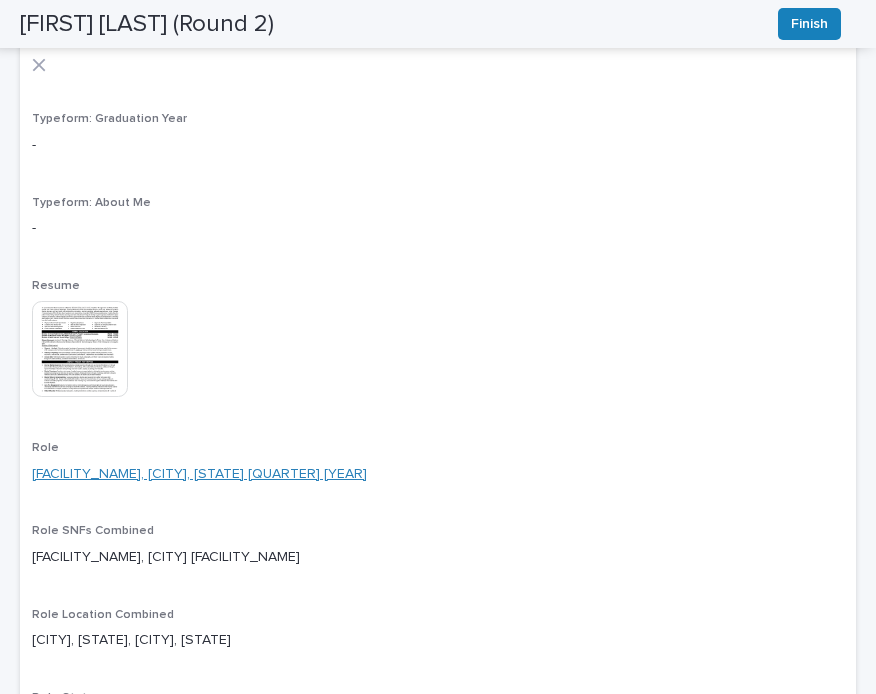 scroll, scrollTop: 400, scrollLeft: 0, axis: vertical 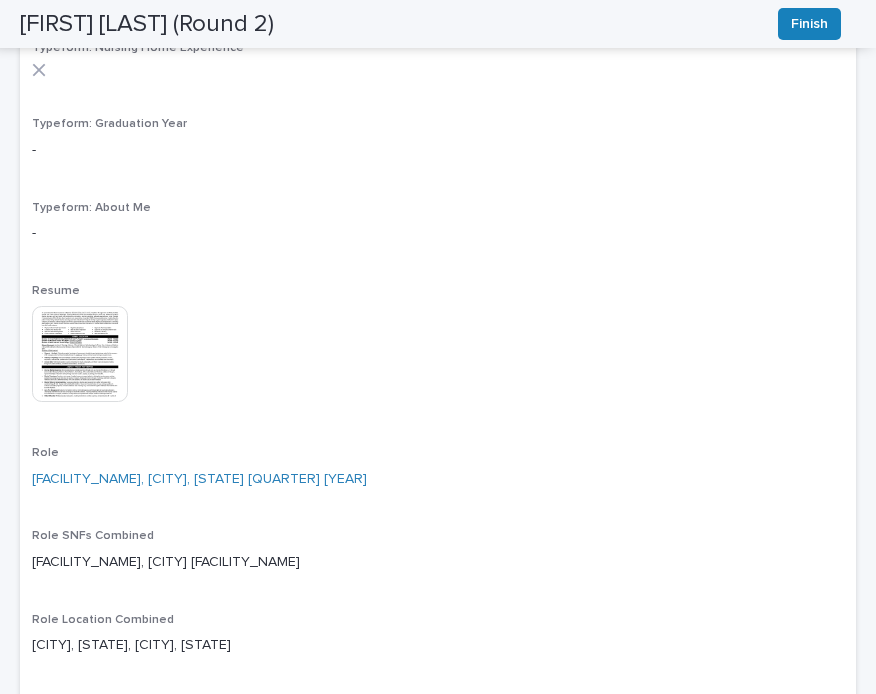 click at bounding box center [80, 354] 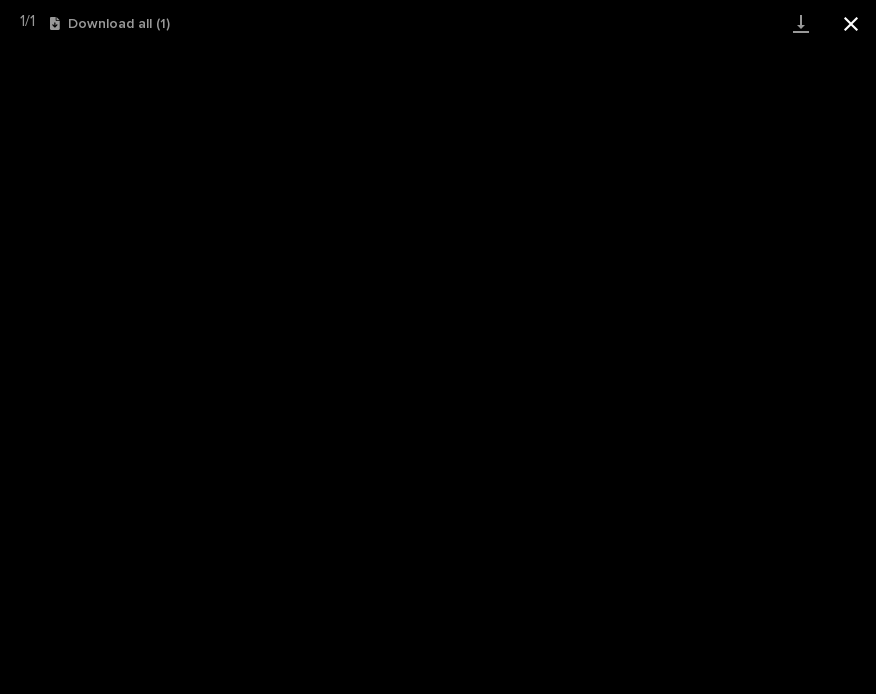 click at bounding box center (851, 23) 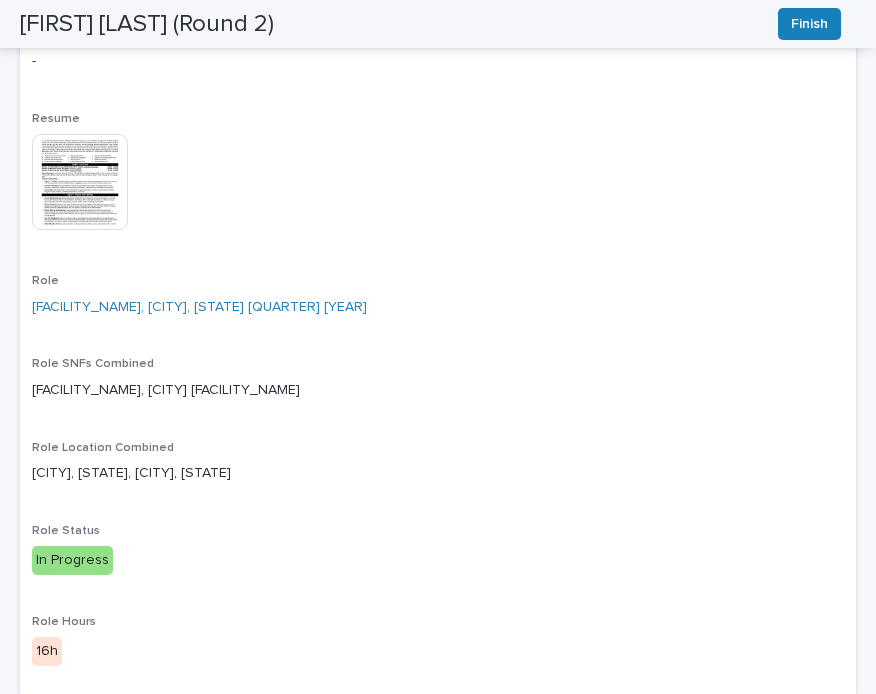 scroll, scrollTop: 585, scrollLeft: 0, axis: vertical 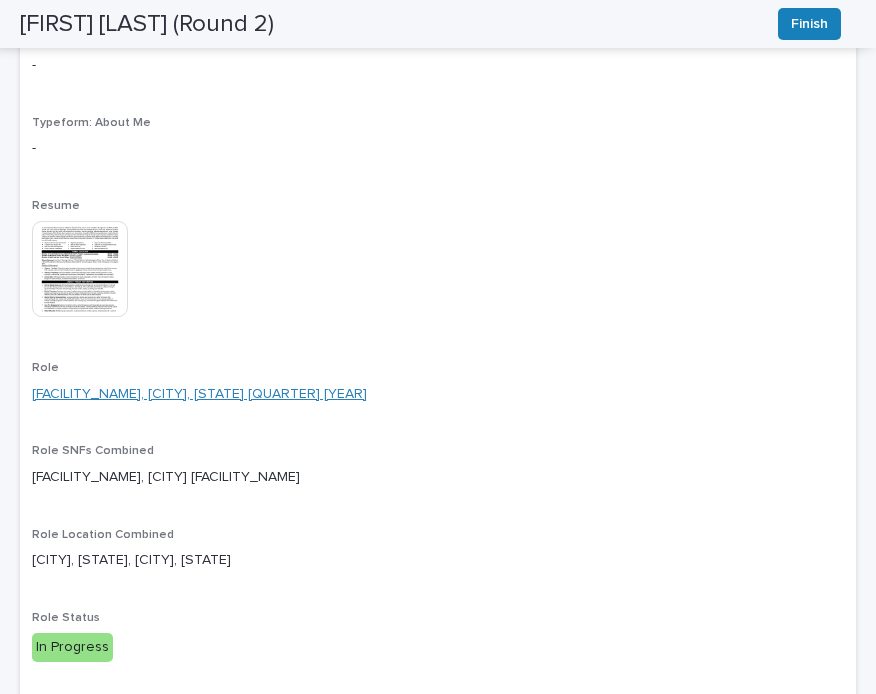 click on "[FACILITY_NAME], [CITY], [STATE] [QUARTER] [YEAR]" at bounding box center [199, 394] 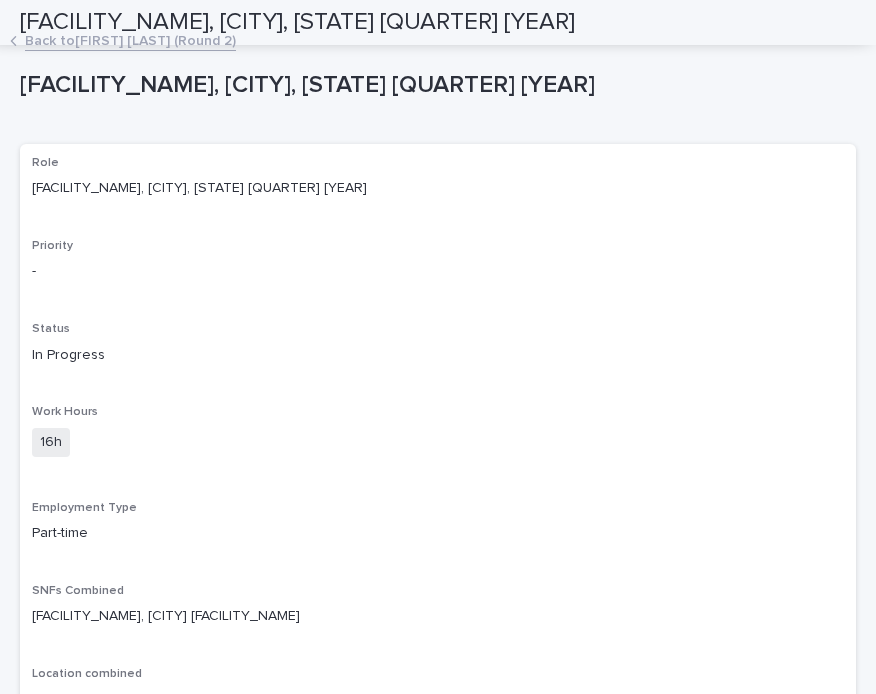 scroll, scrollTop: 0, scrollLeft: 0, axis: both 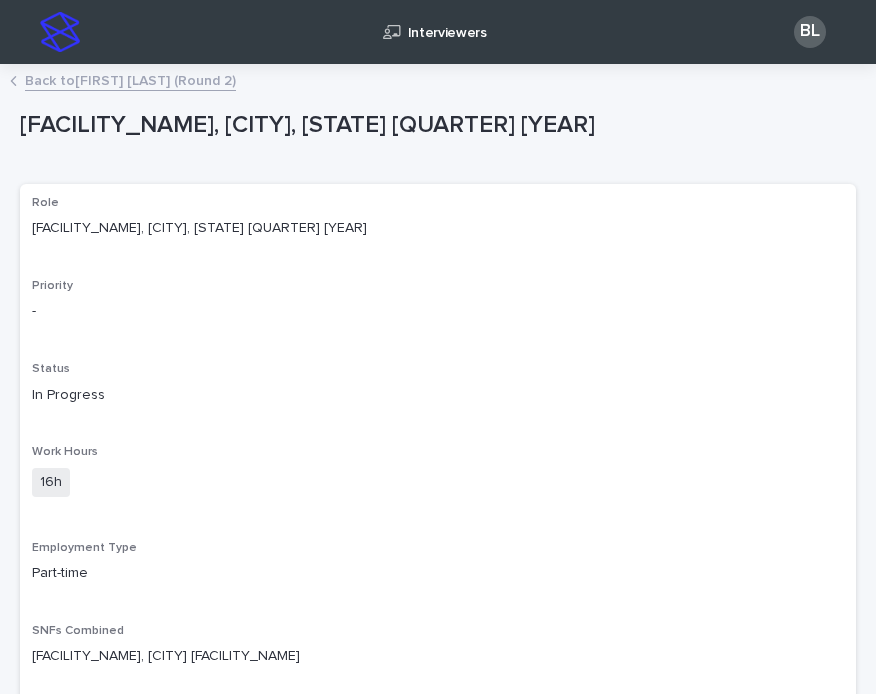 click on "Back to [FIRST] [LAST] (Round 2)" at bounding box center (130, 79) 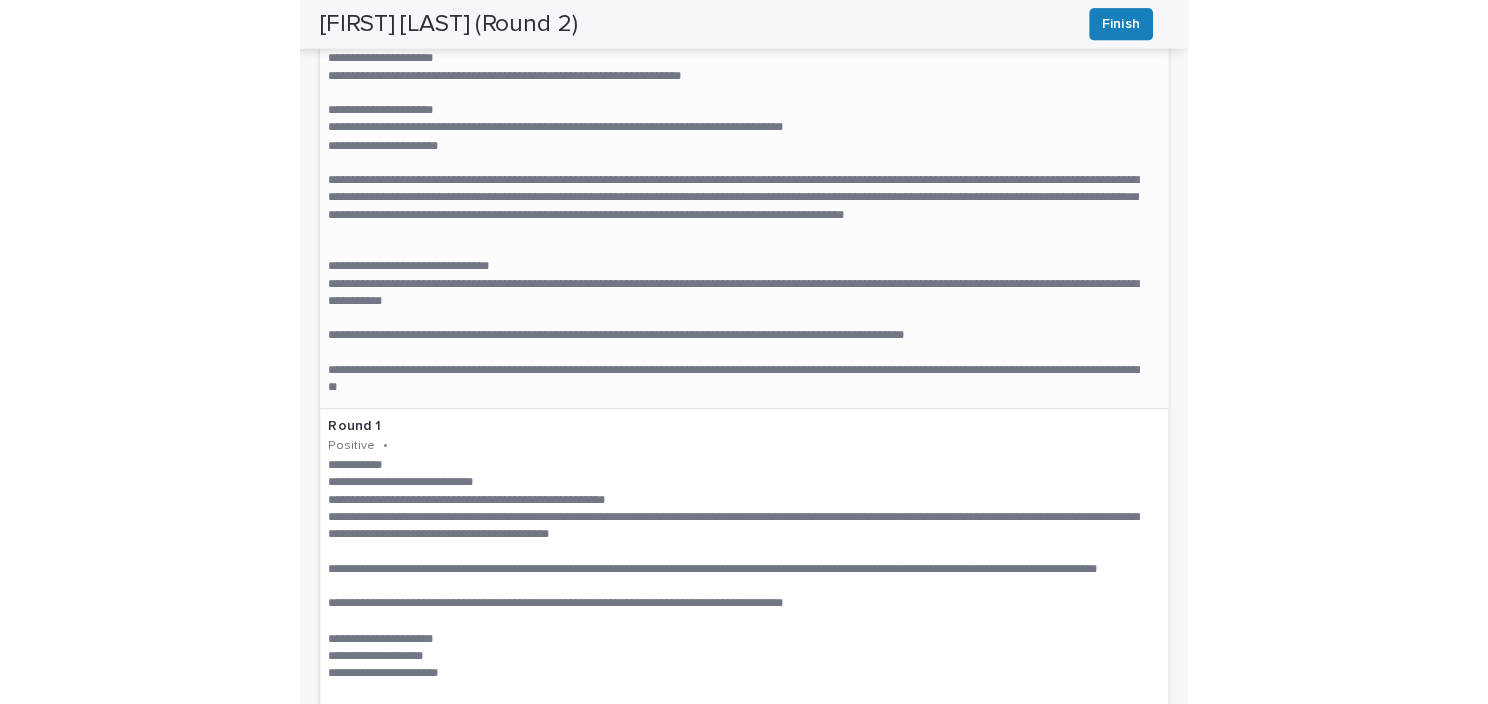 scroll, scrollTop: 1500, scrollLeft: 0, axis: vertical 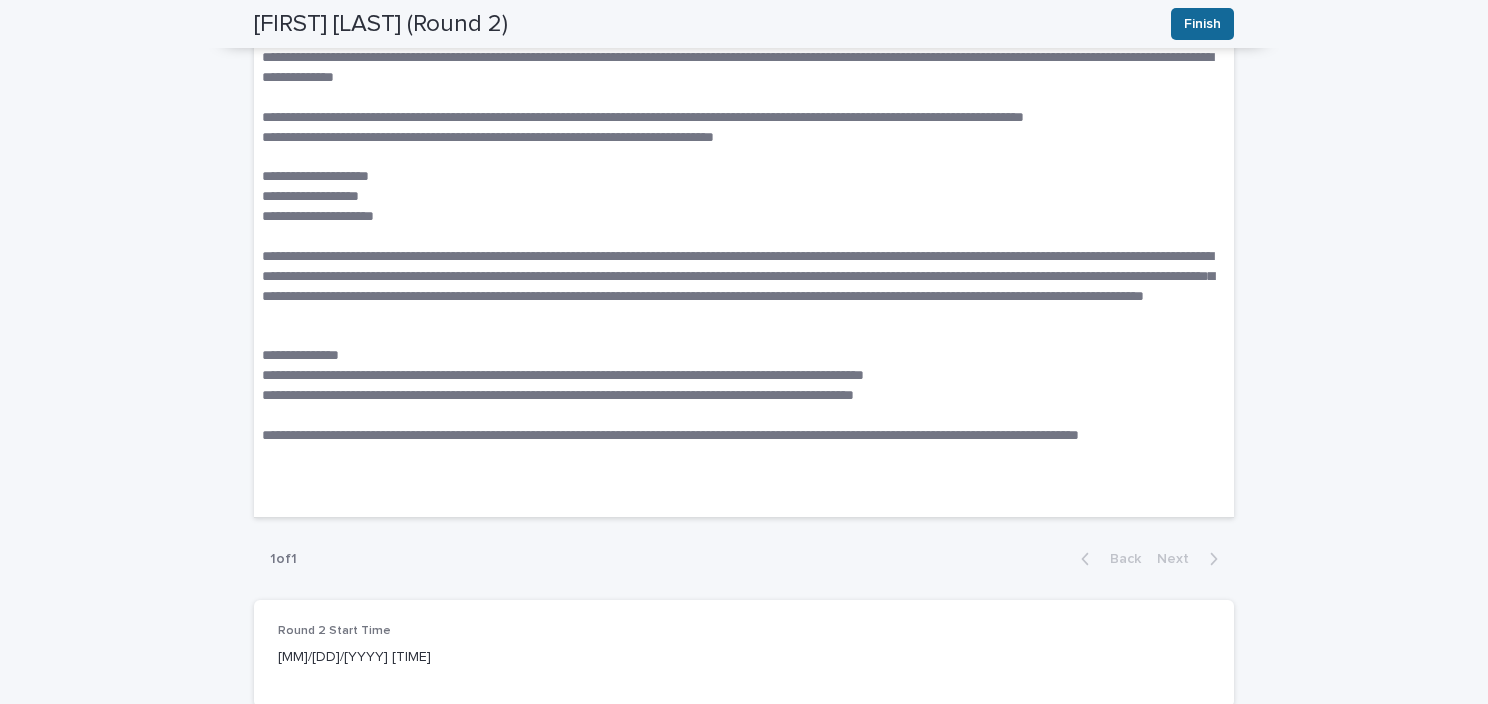 click on "Finish" at bounding box center [1202, 24] 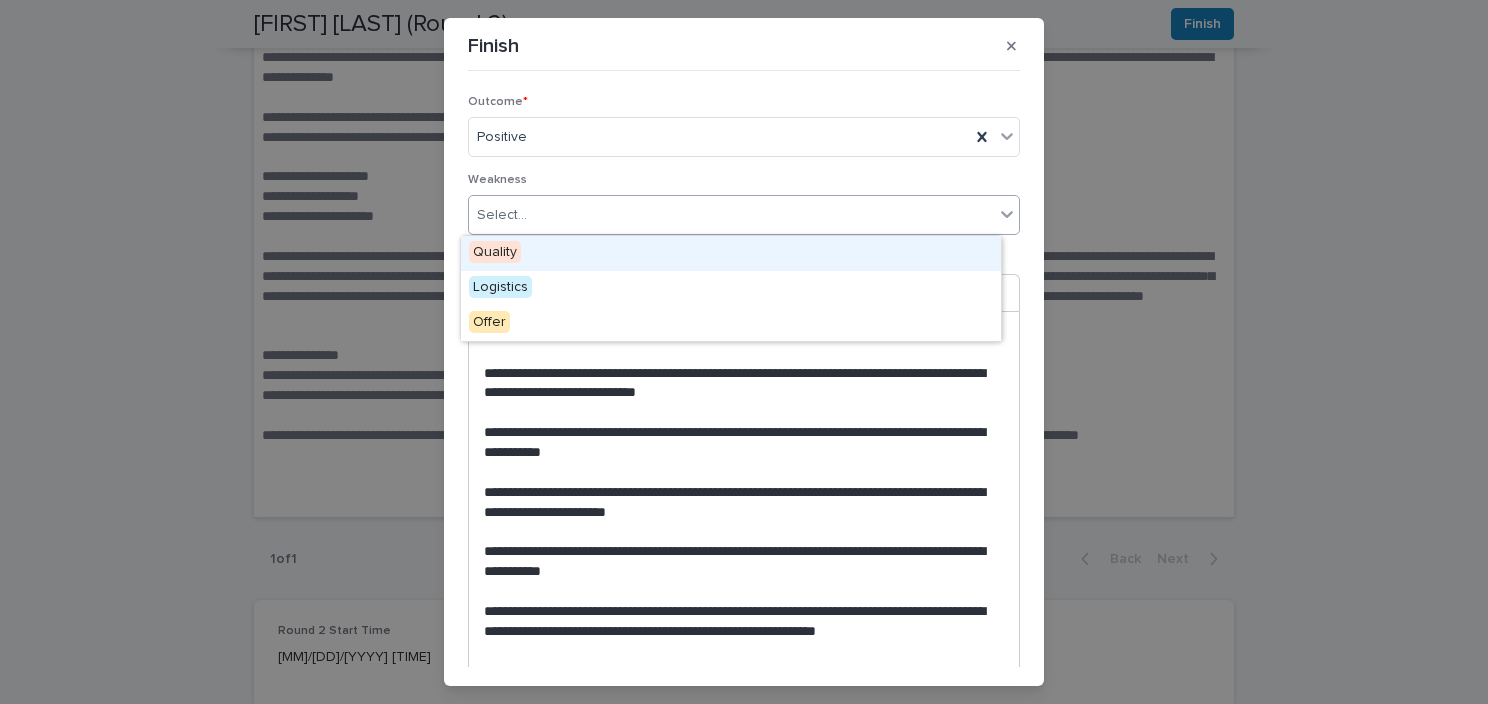 click on "Select..." at bounding box center [731, 215] 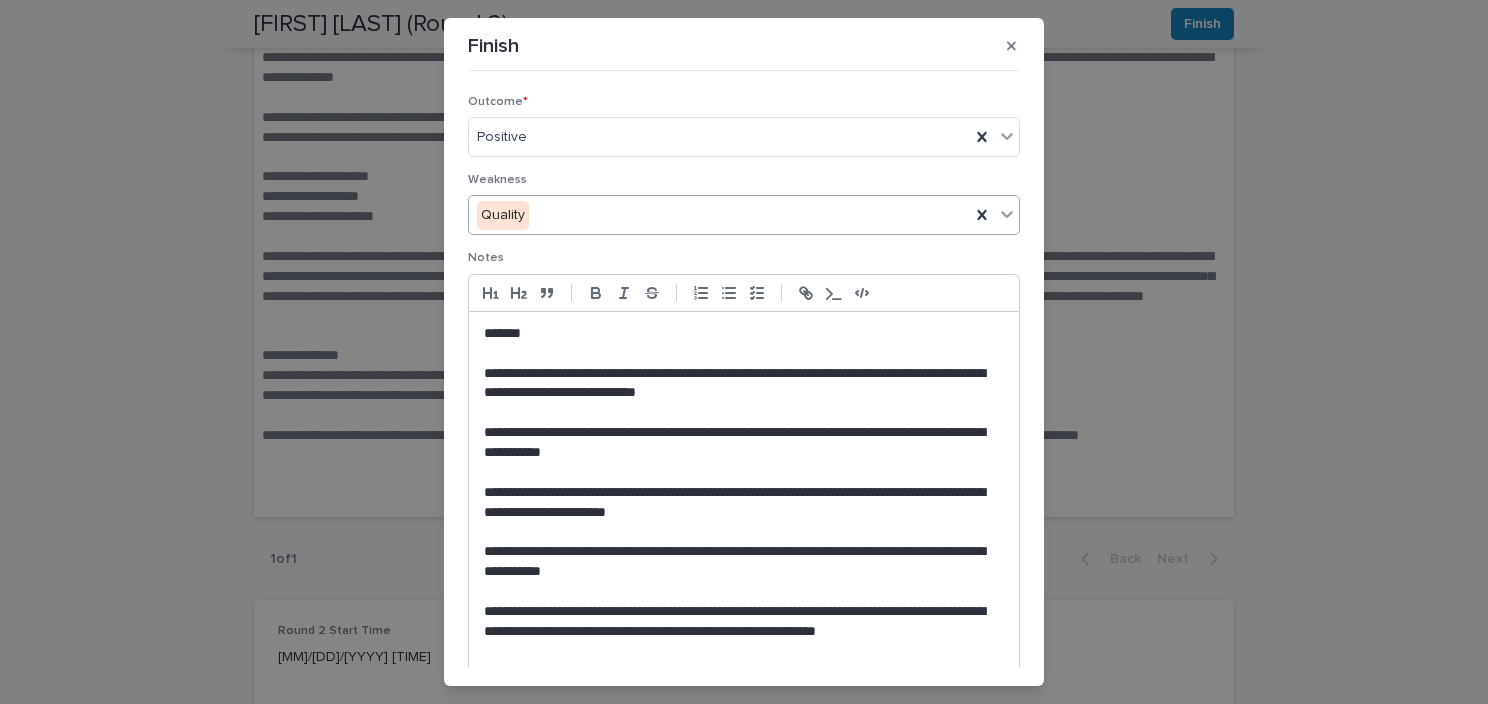 click on "*******" at bounding box center [739, 334] 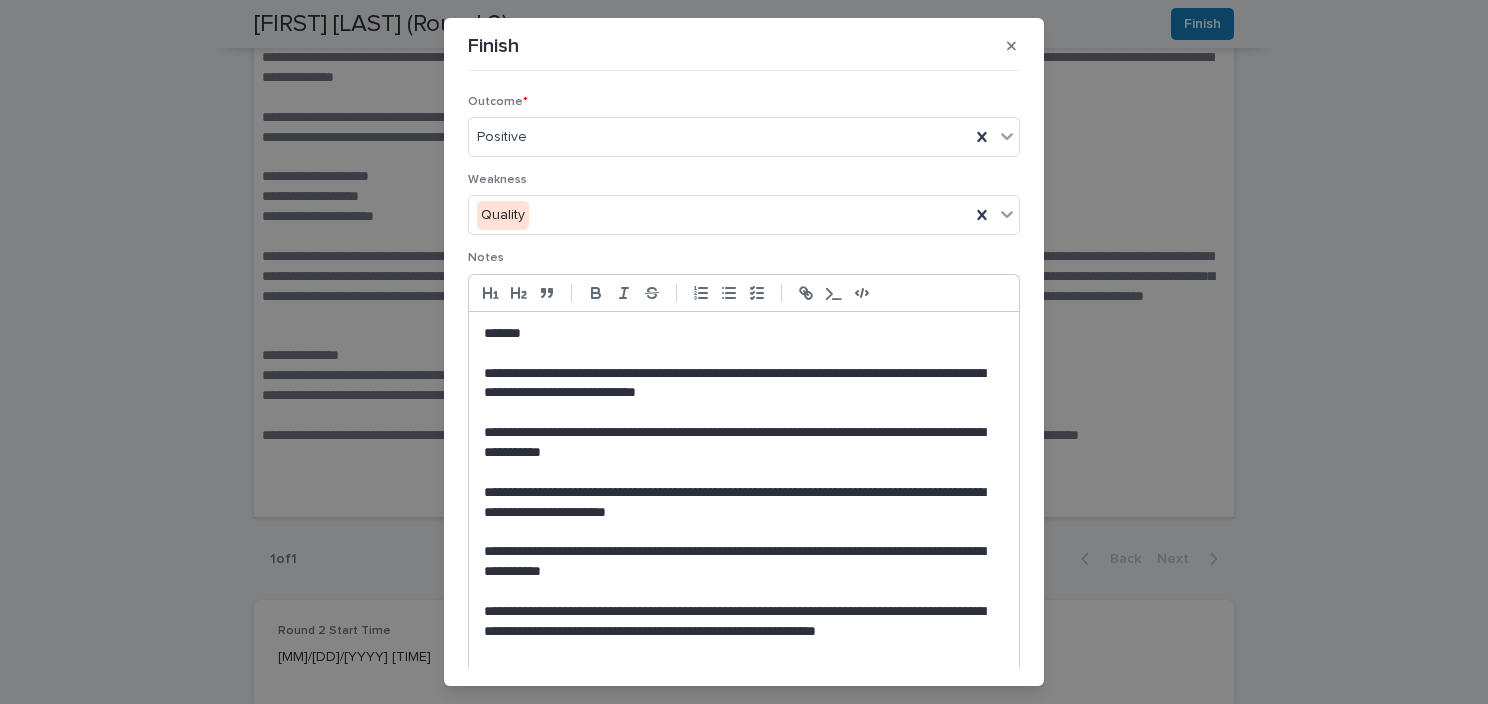 type 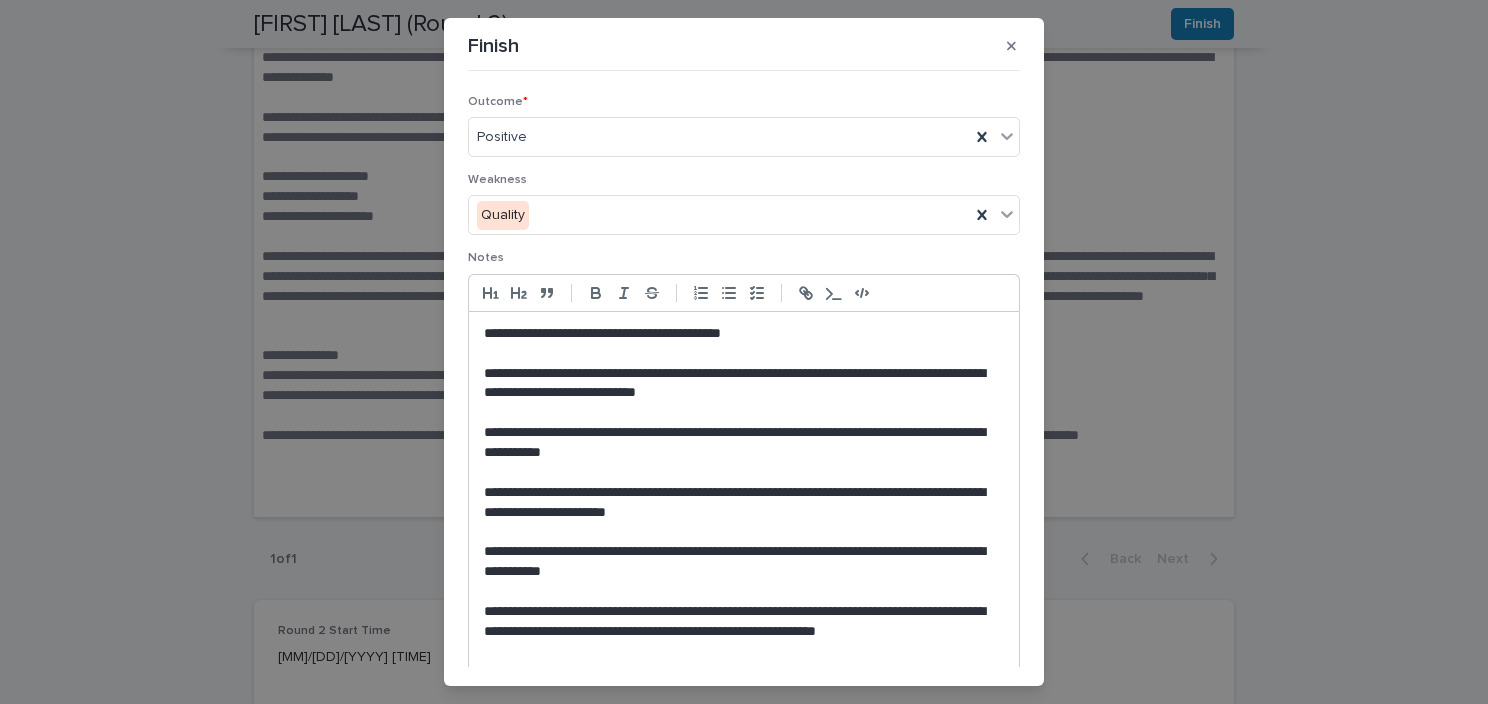 click on "**********" at bounding box center (739, 384) 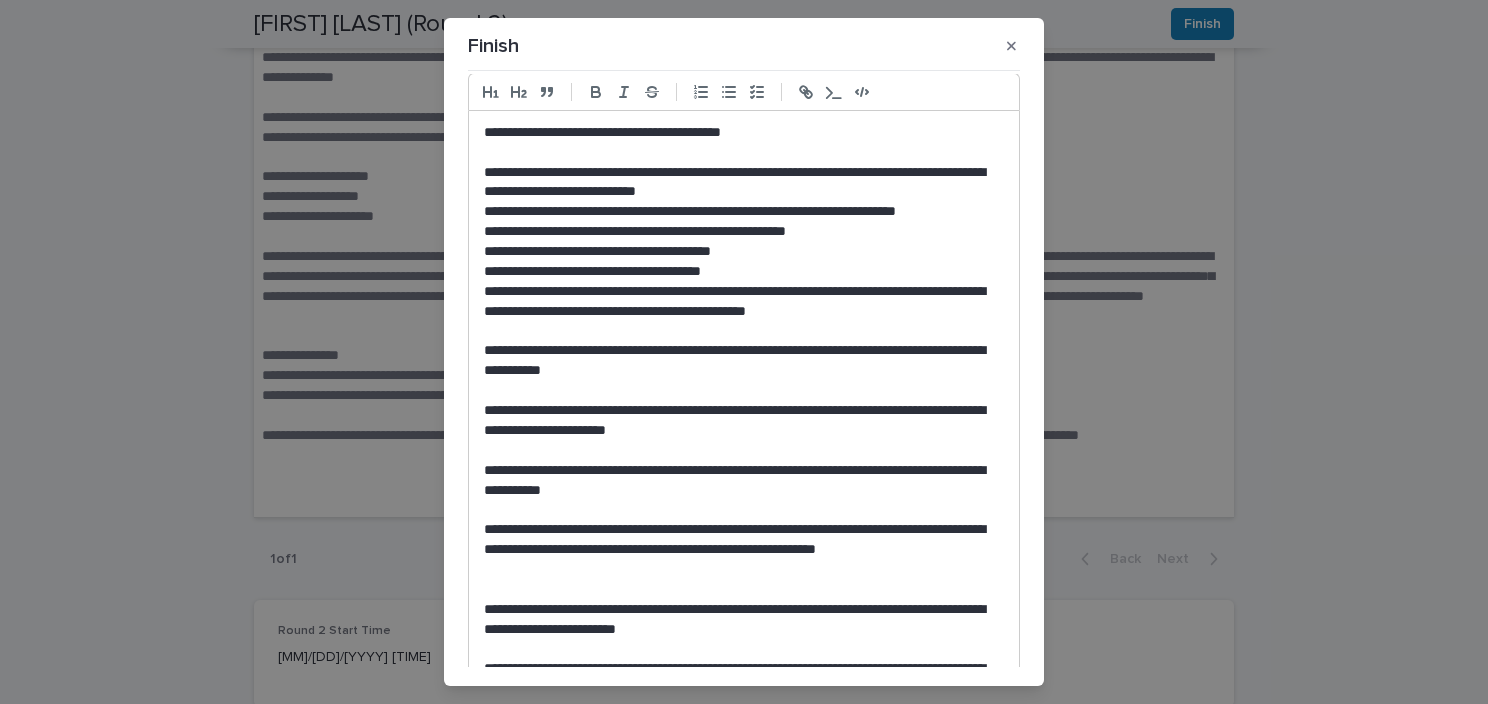 scroll, scrollTop: 325, scrollLeft: 0, axis: vertical 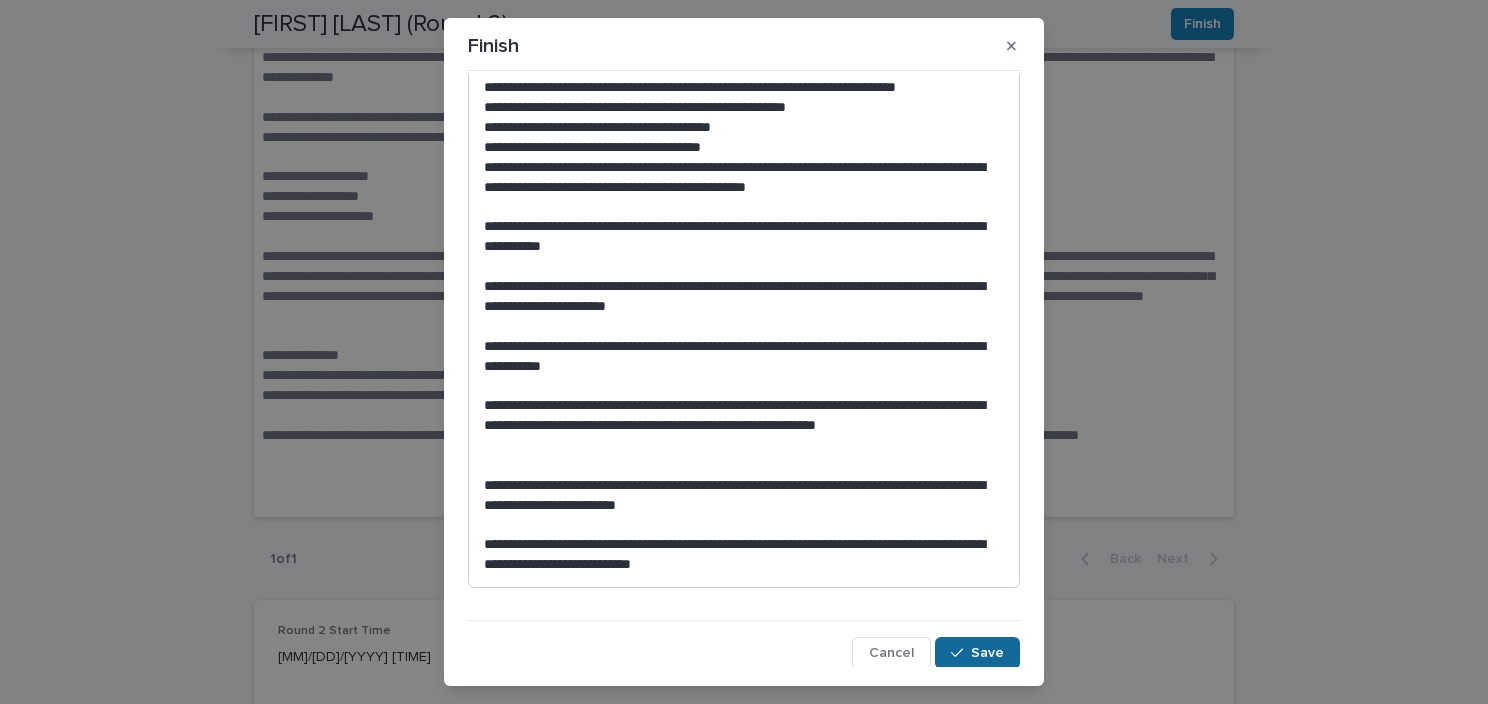 click 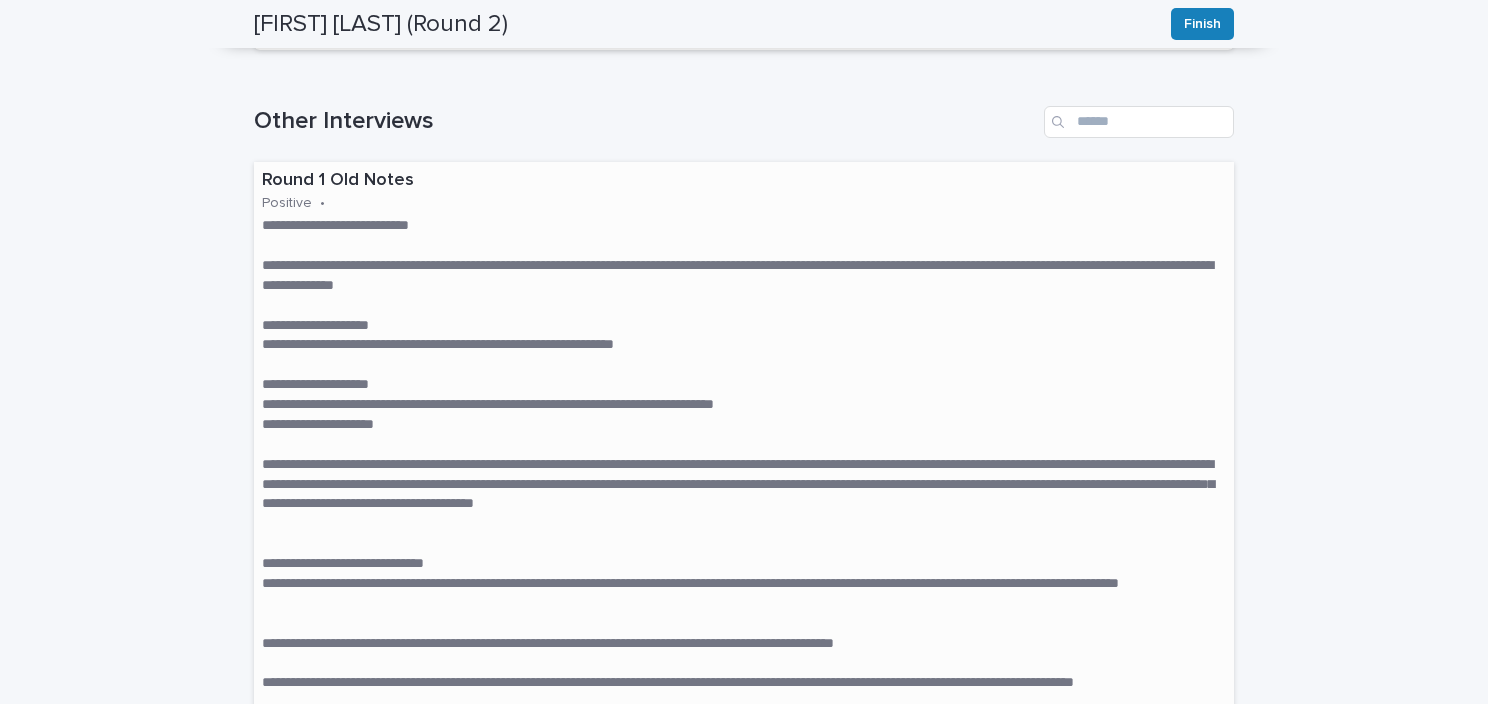 scroll, scrollTop: 308, scrollLeft: 0, axis: vertical 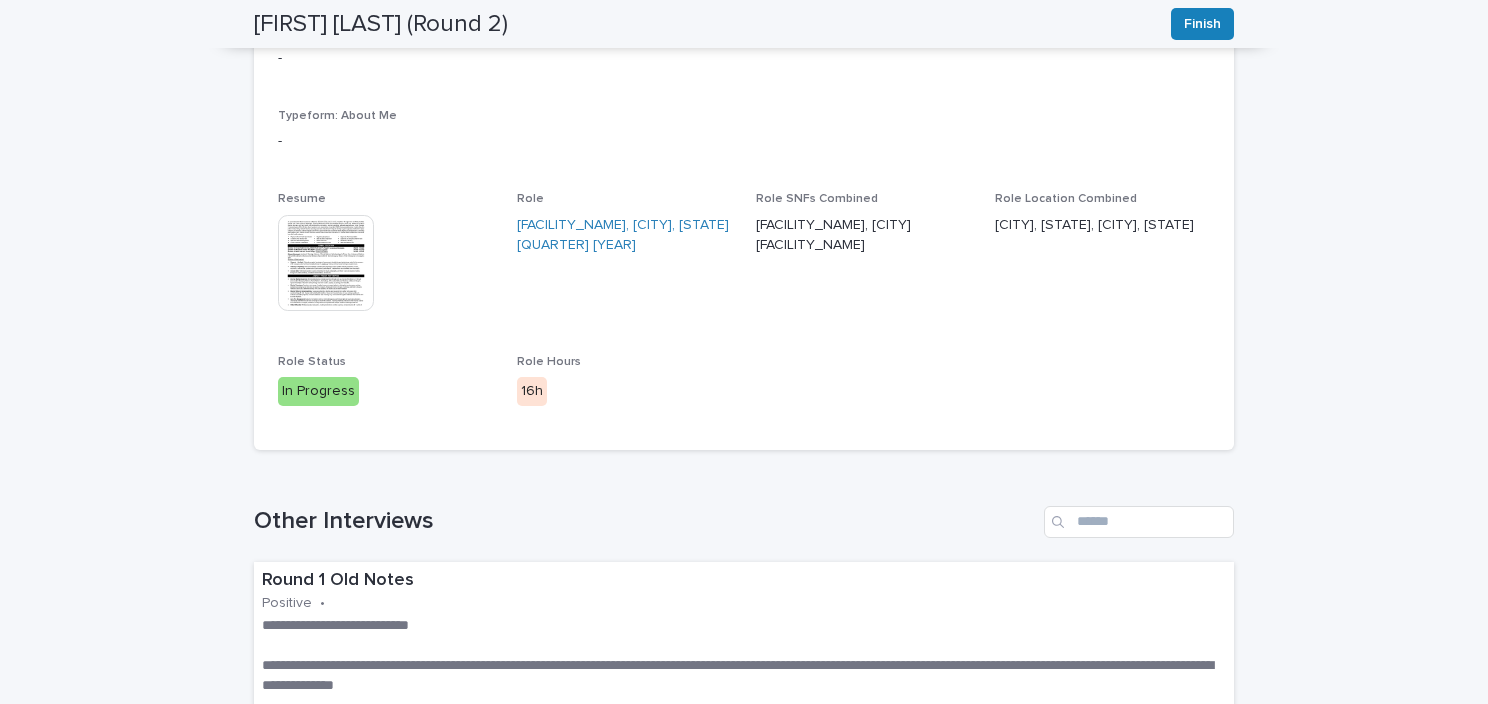 click at bounding box center (326, 263) 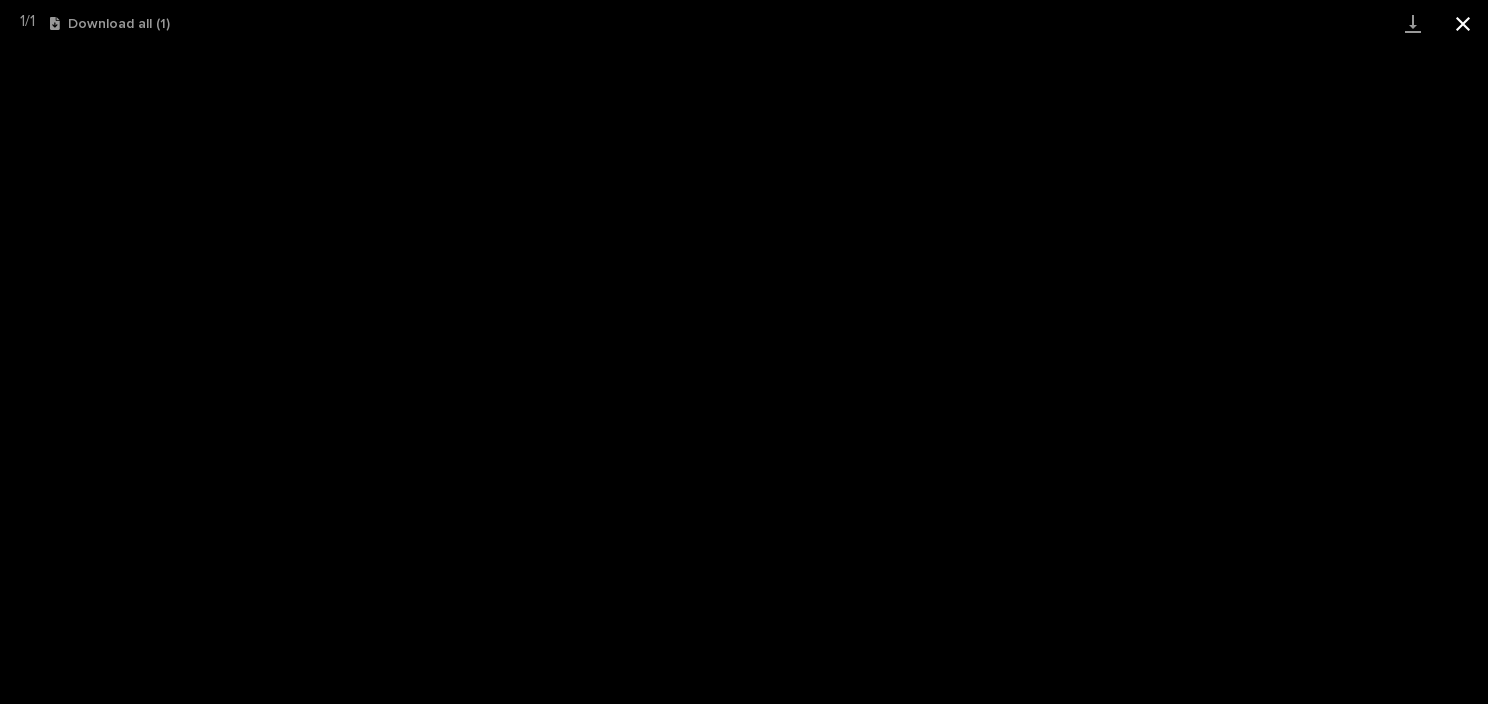 click at bounding box center (1463, 23) 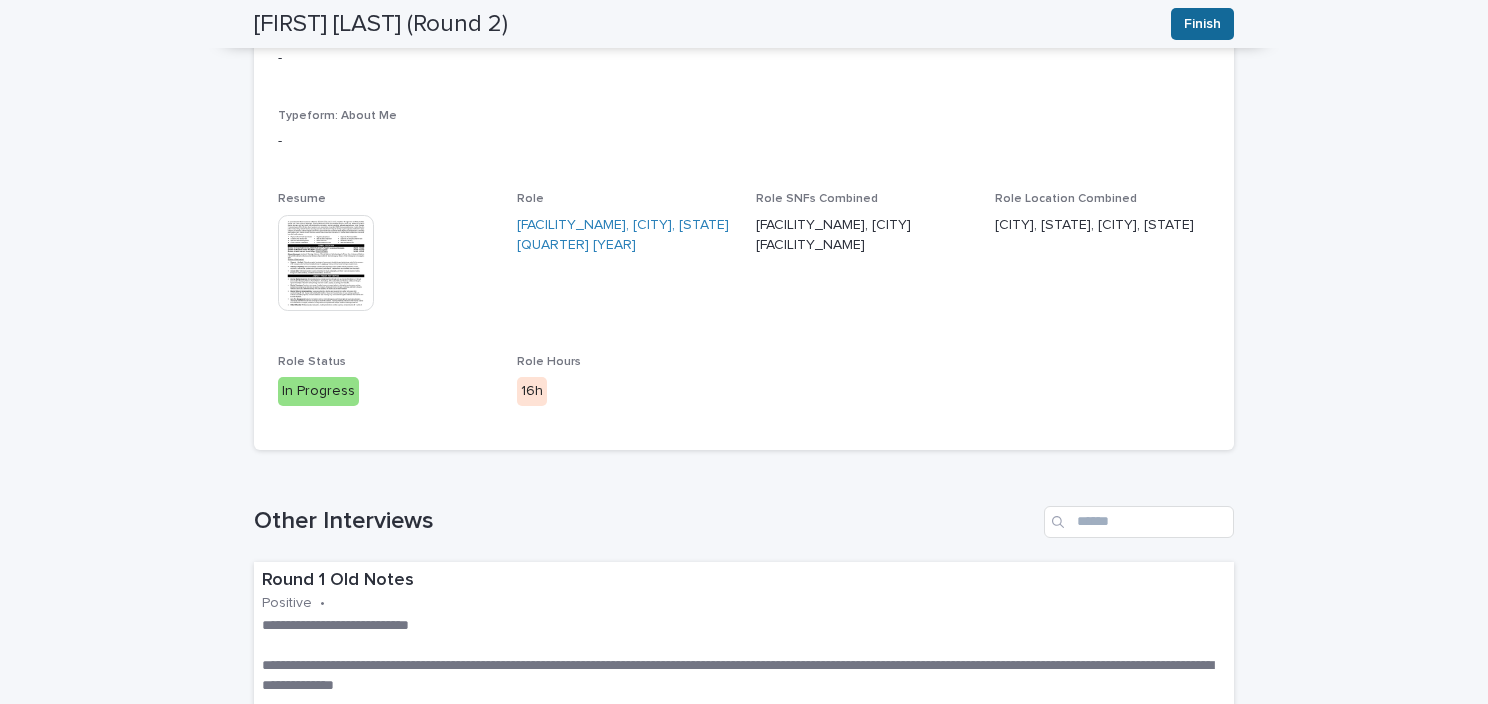 click on "Finish" at bounding box center [1202, 24] 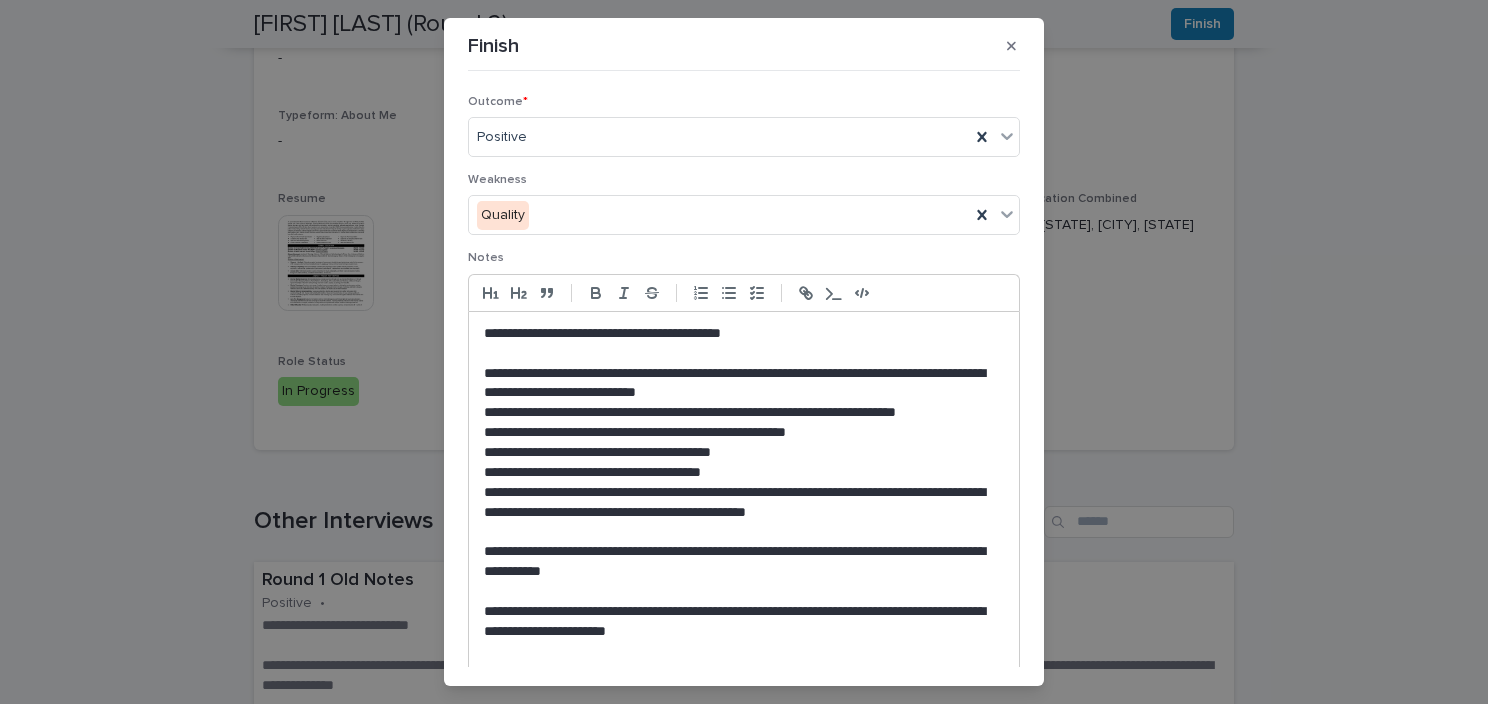 click on "**********" at bounding box center [739, 562] 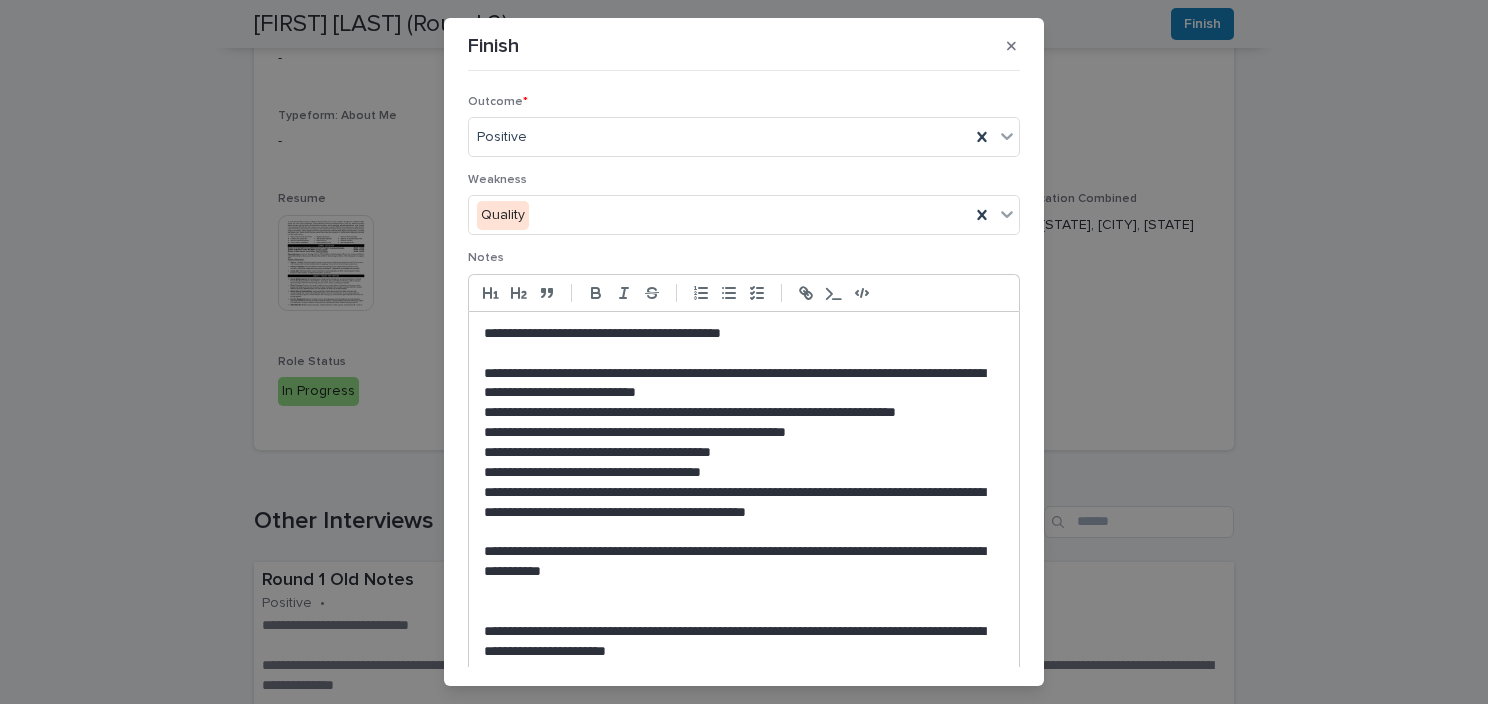 type 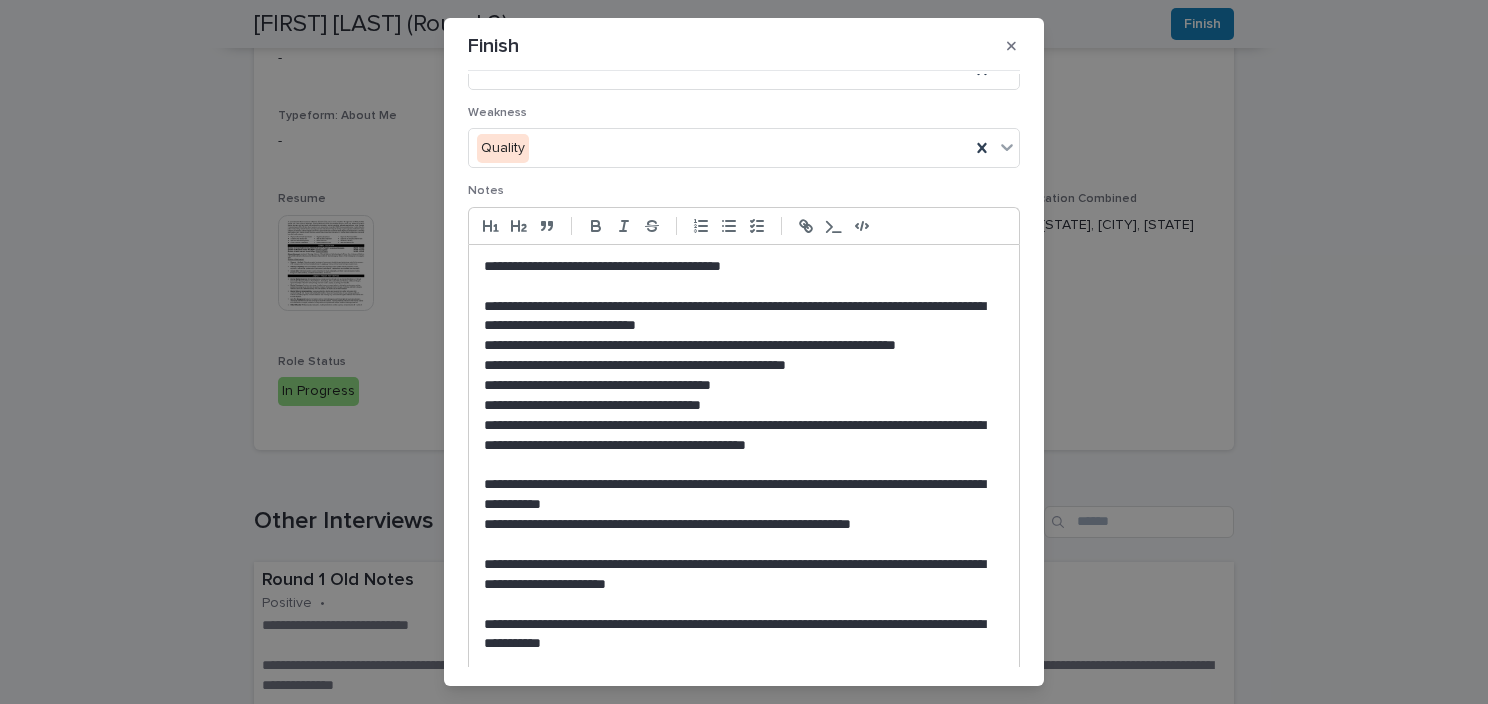 scroll, scrollTop: 345, scrollLeft: 0, axis: vertical 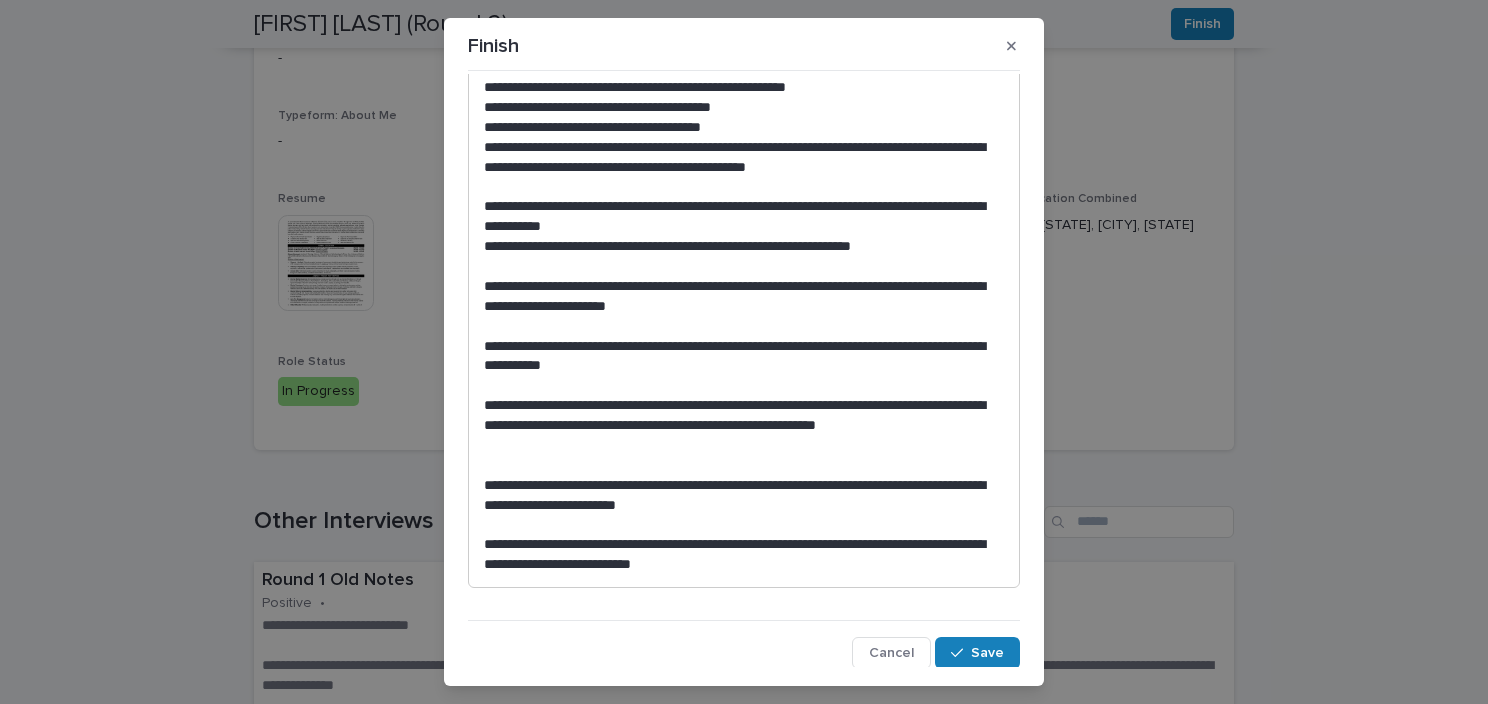 click on "**********" at bounding box center [739, 357] 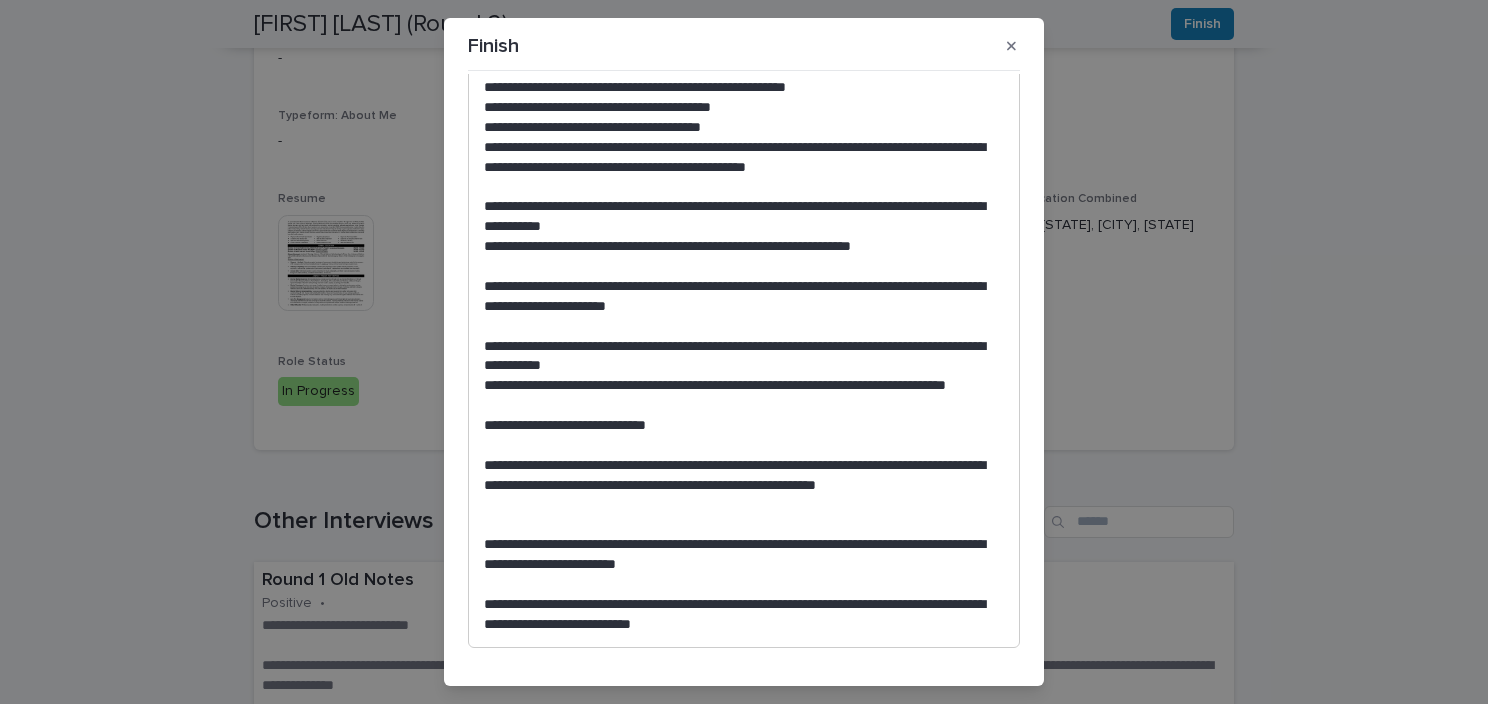 click on "**********" at bounding box center [739, 486] 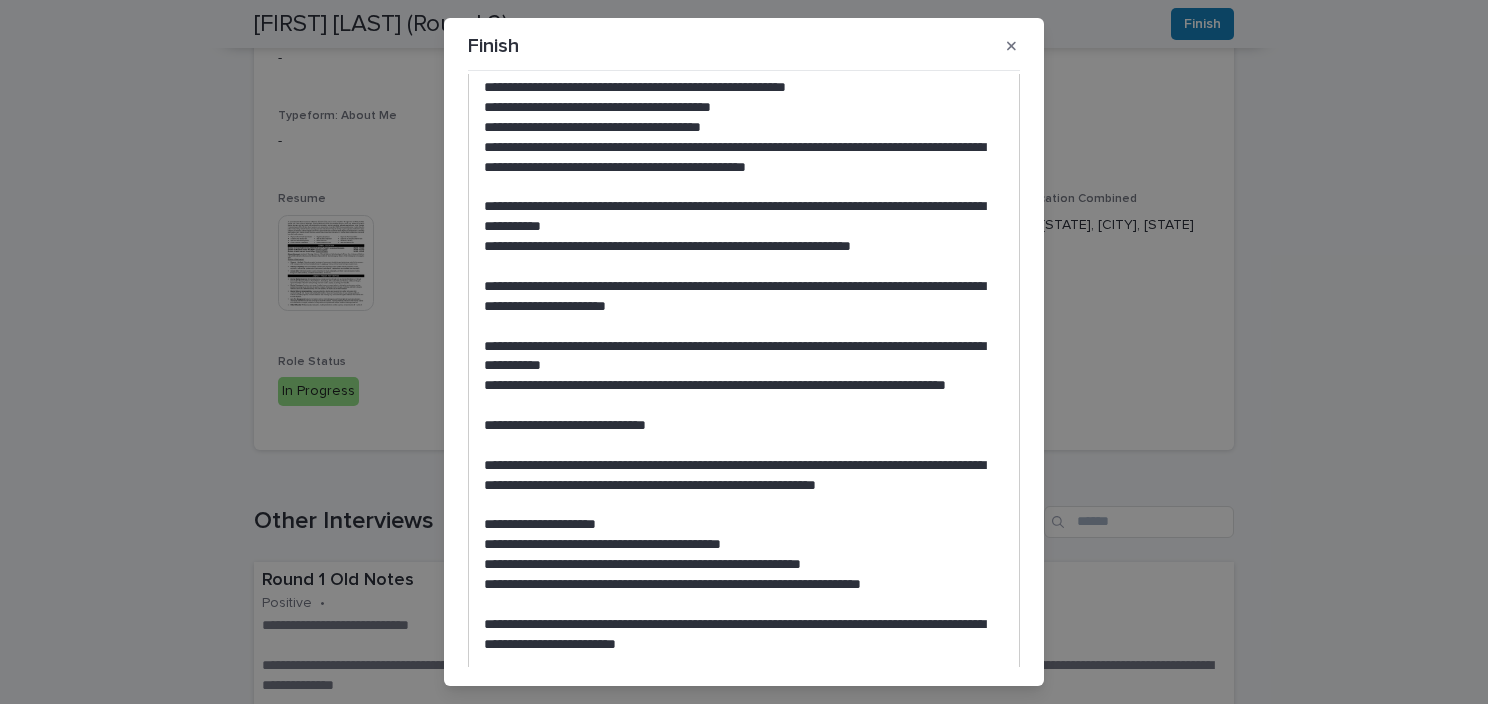 scroll, scrollTop: 484, scrollLeft: 0, axis: vertical 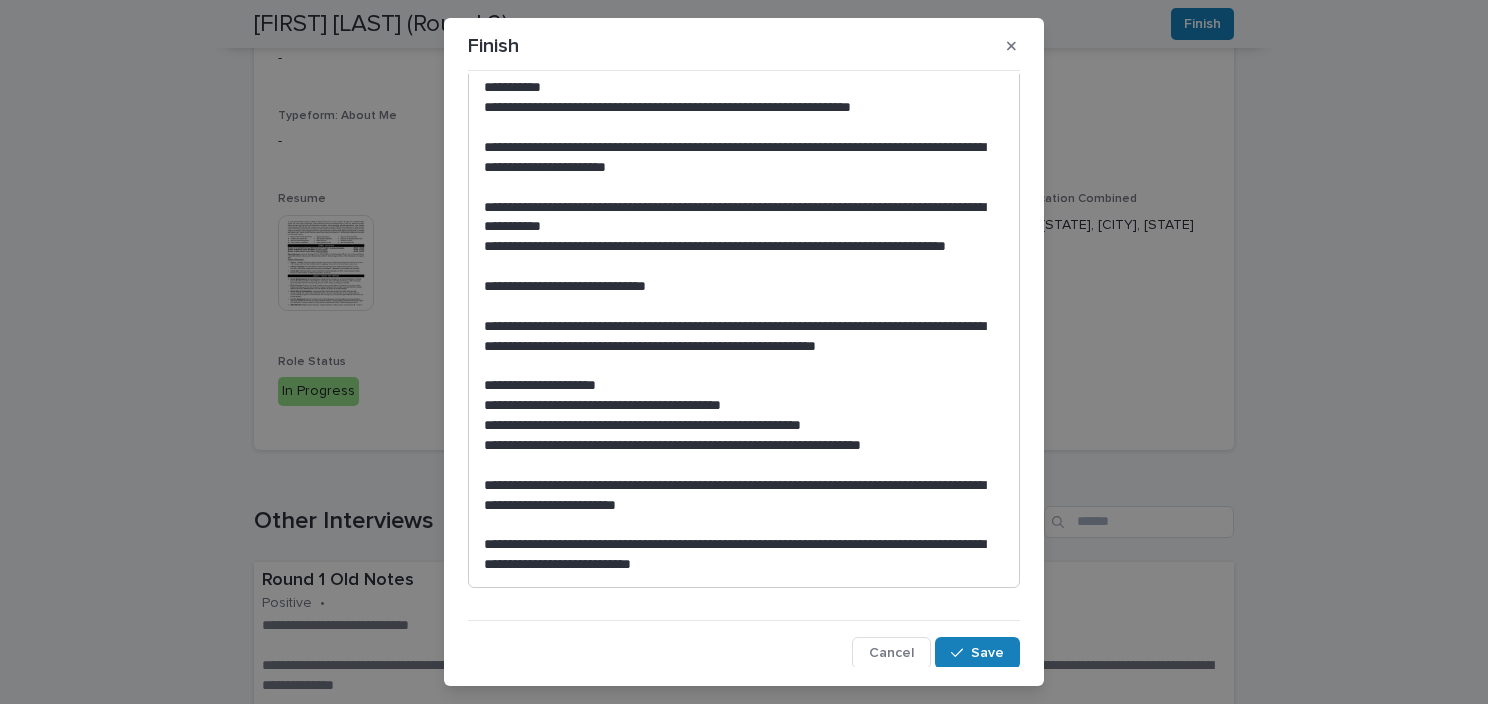 click on "**********" at bounding box center (739, 496) 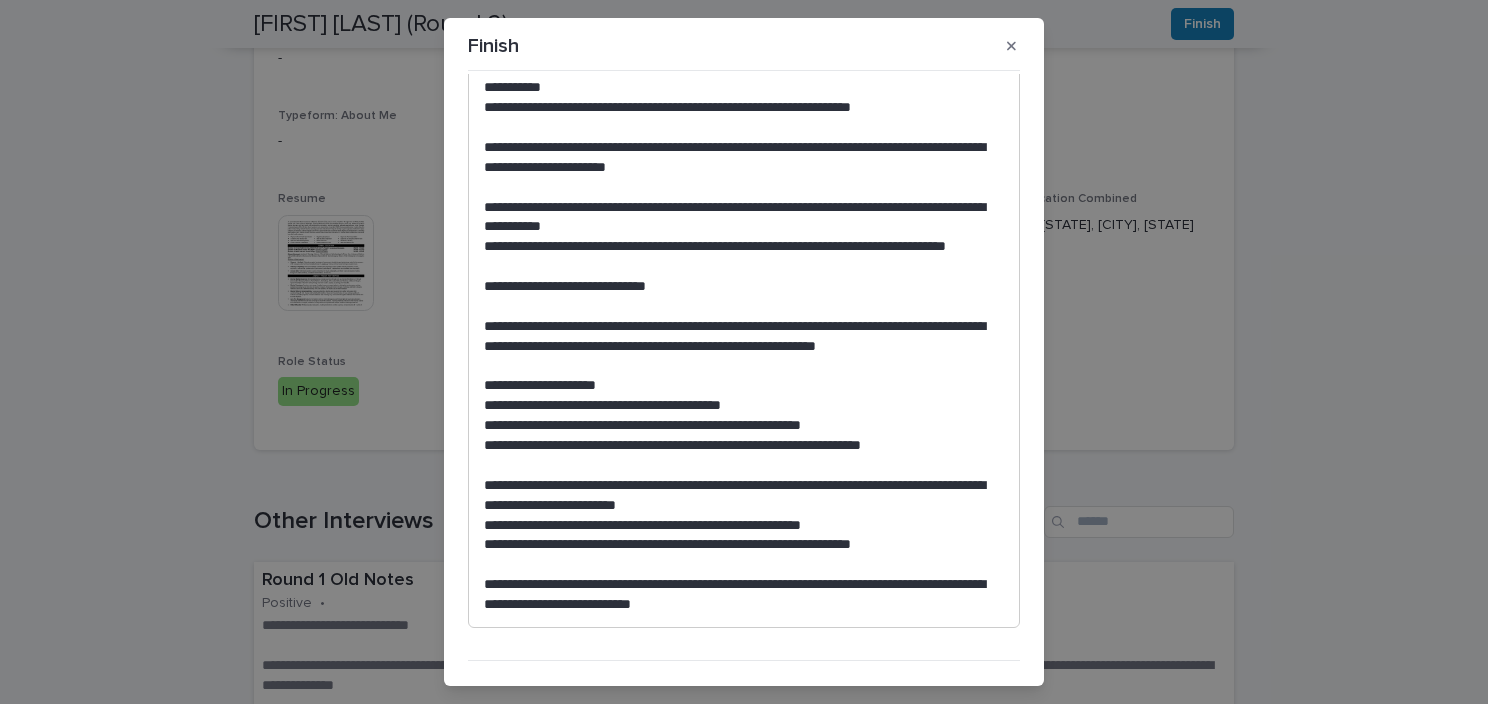 click on "**********" at bounding box center [739, 595] 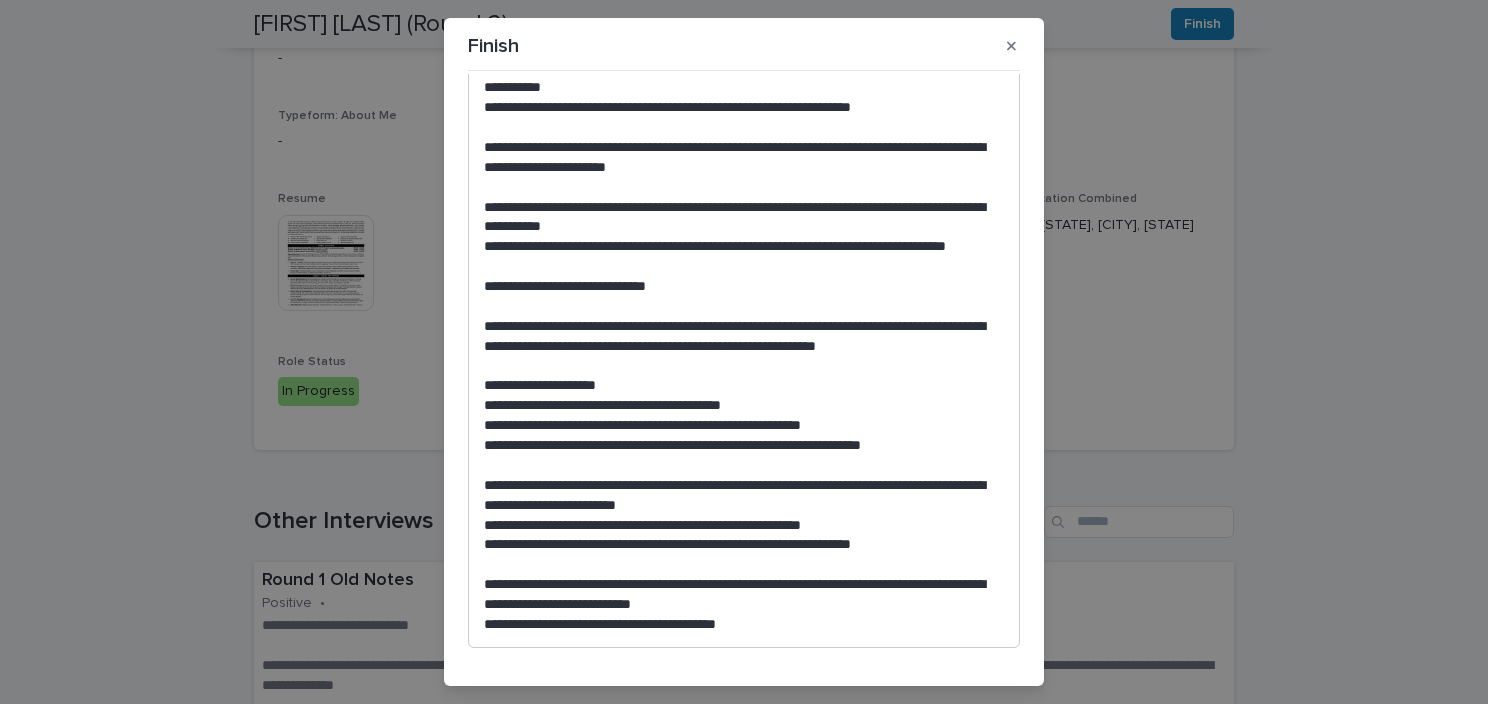 click on "**********" at bounding box center [739, 625] 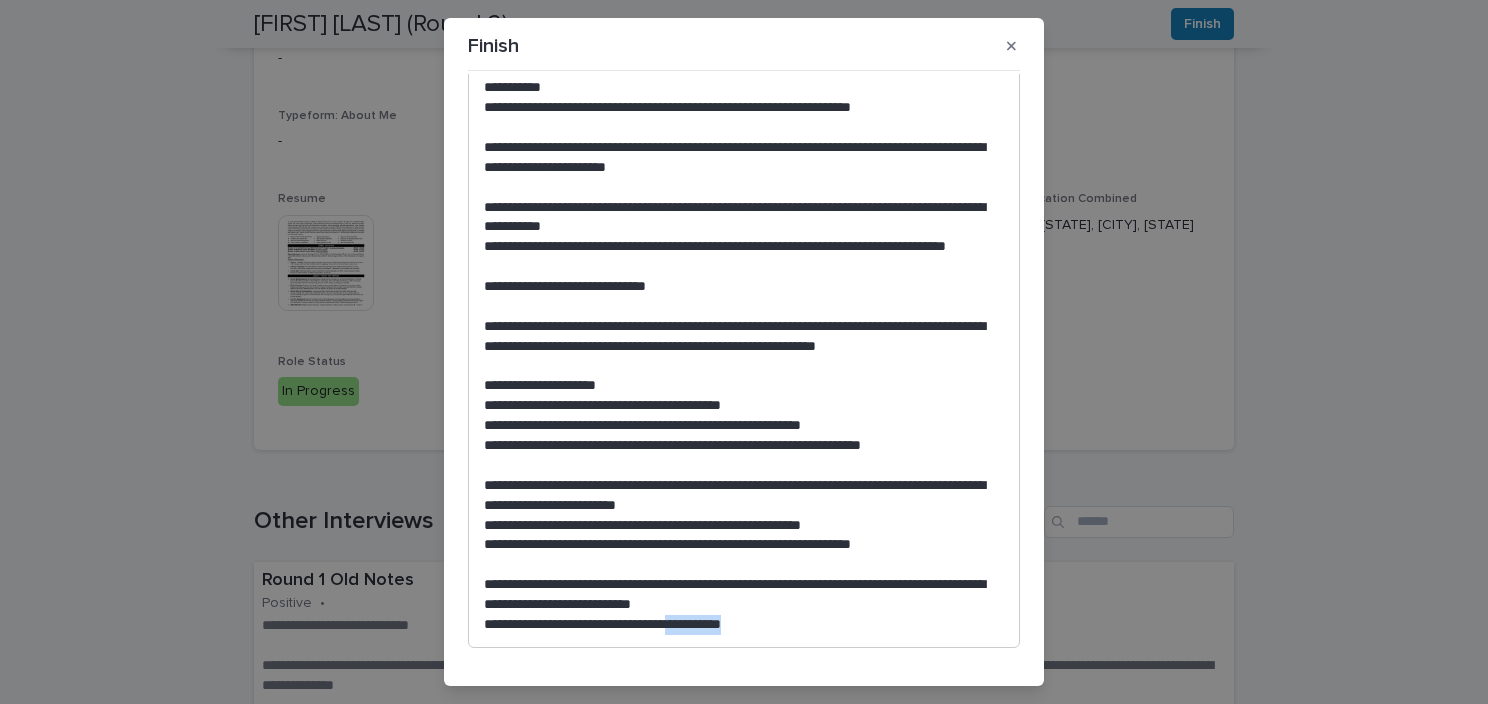 drag, startPoint x: 710, startPoint y: 621, endPoint x: 784, endPoint y: 625, distance: 74.10803 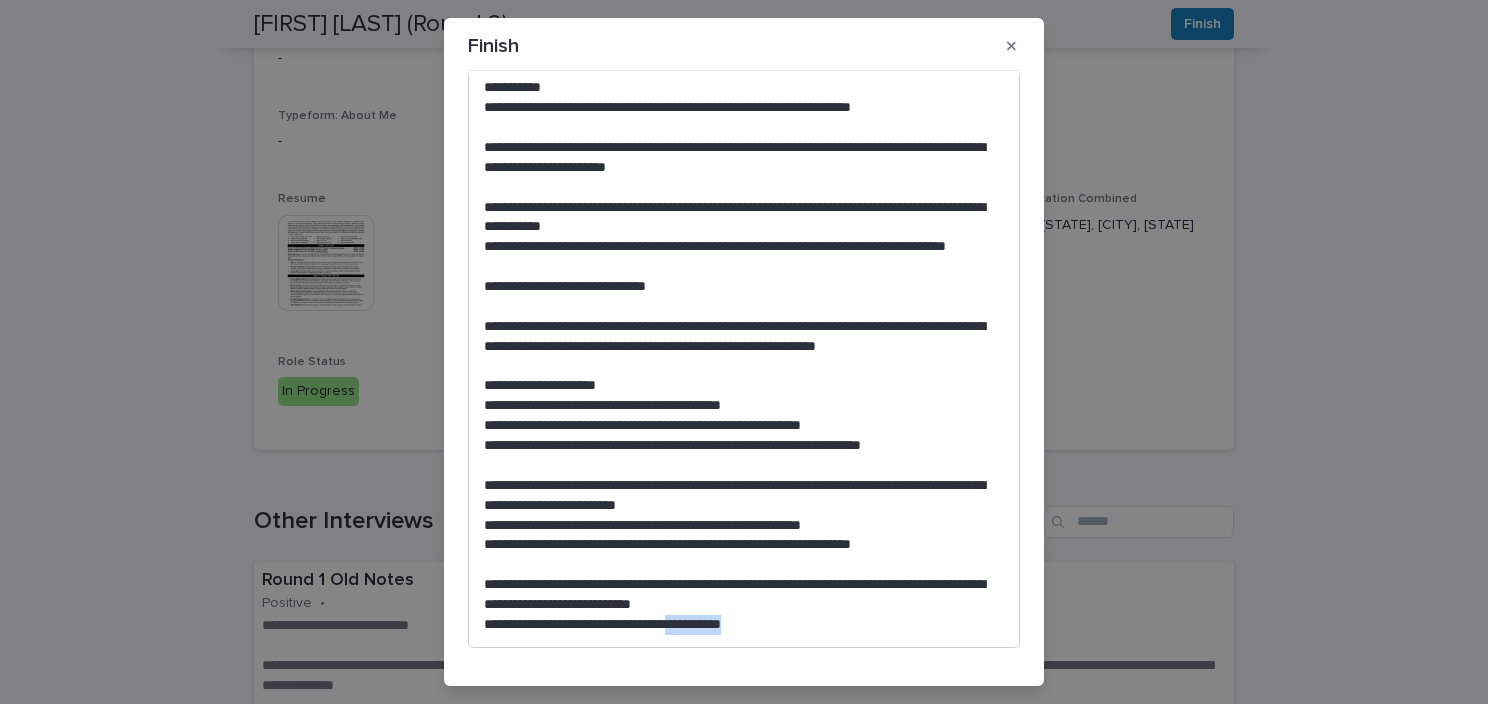 click on "**********" at bounding box center [739, 625] 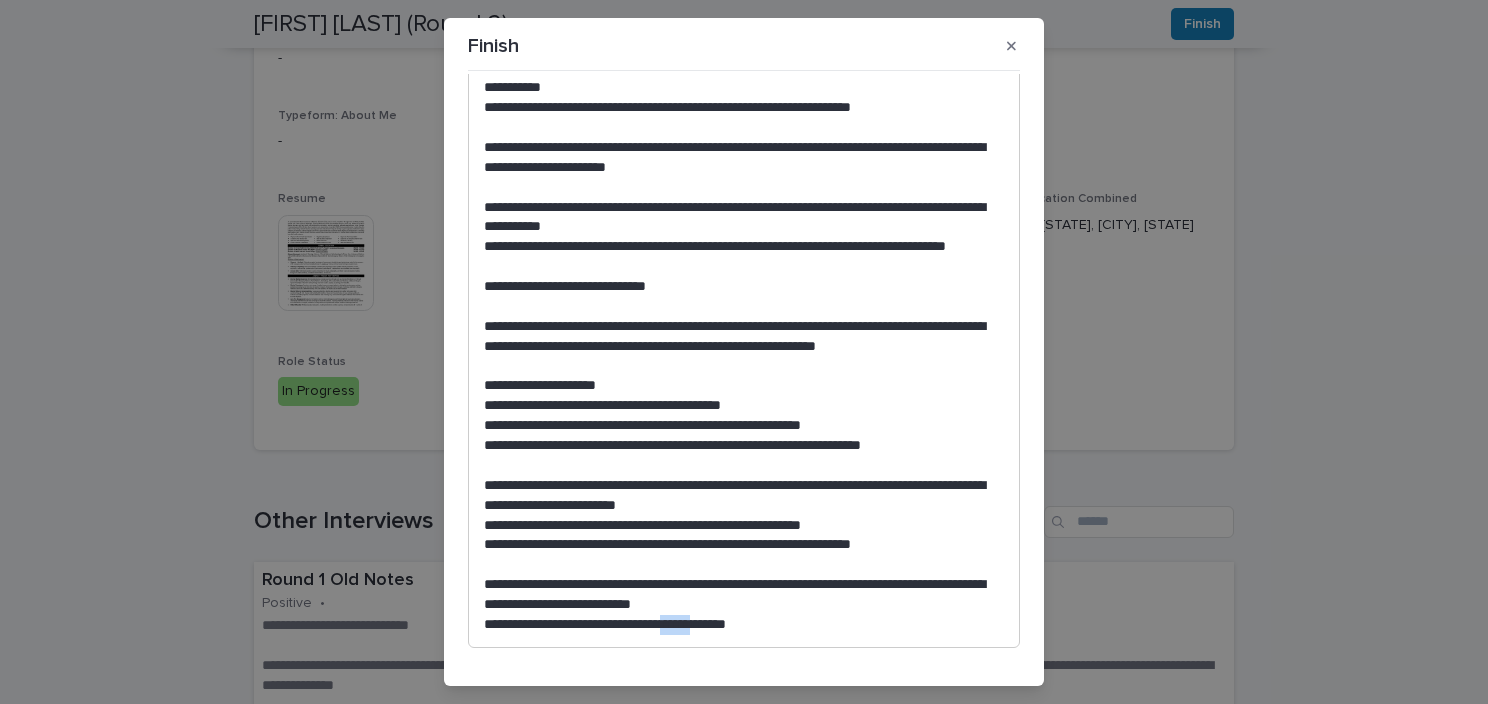 drag, startPoint x: 705, startPoint y: 620, endPoint x: 740, endPoint y: 622, distance: 35.057095 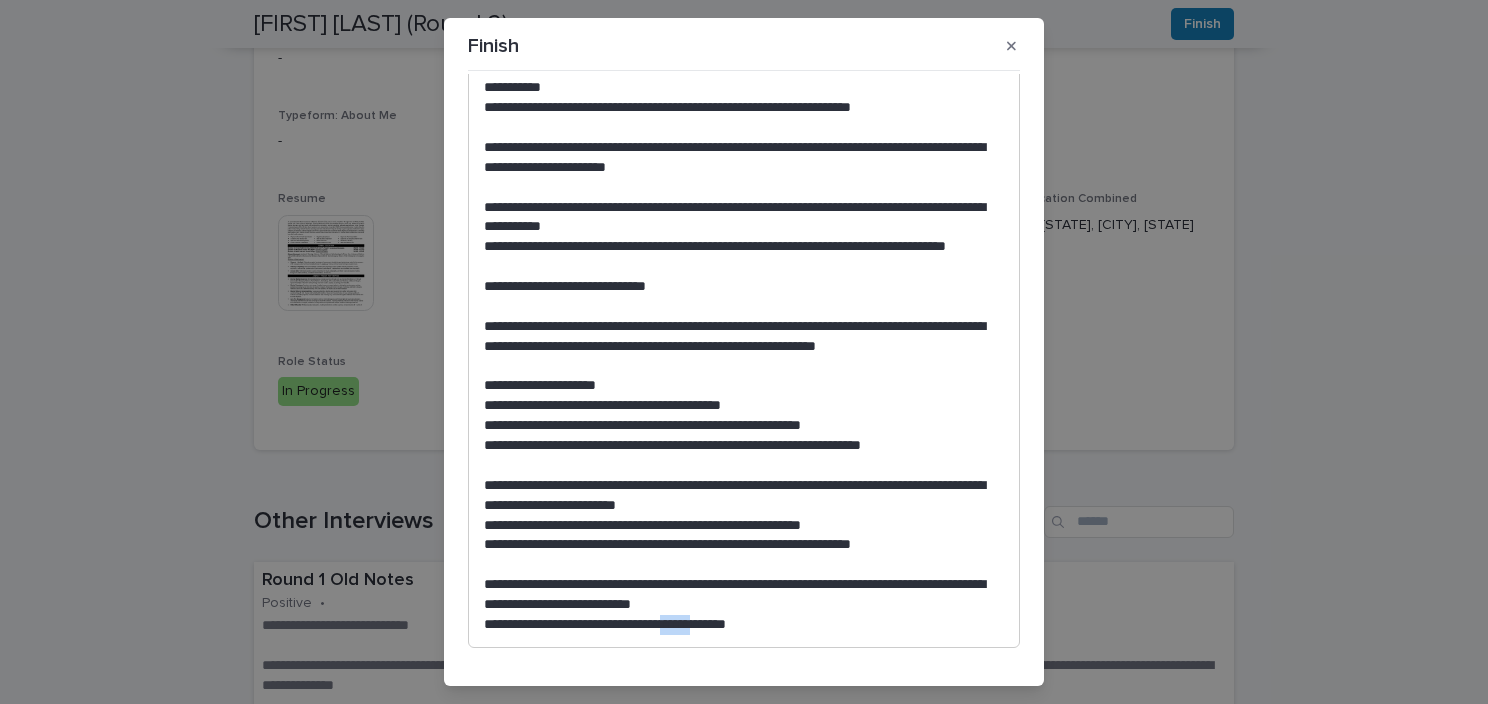 click on "**********" at bounding box center (739, 625) 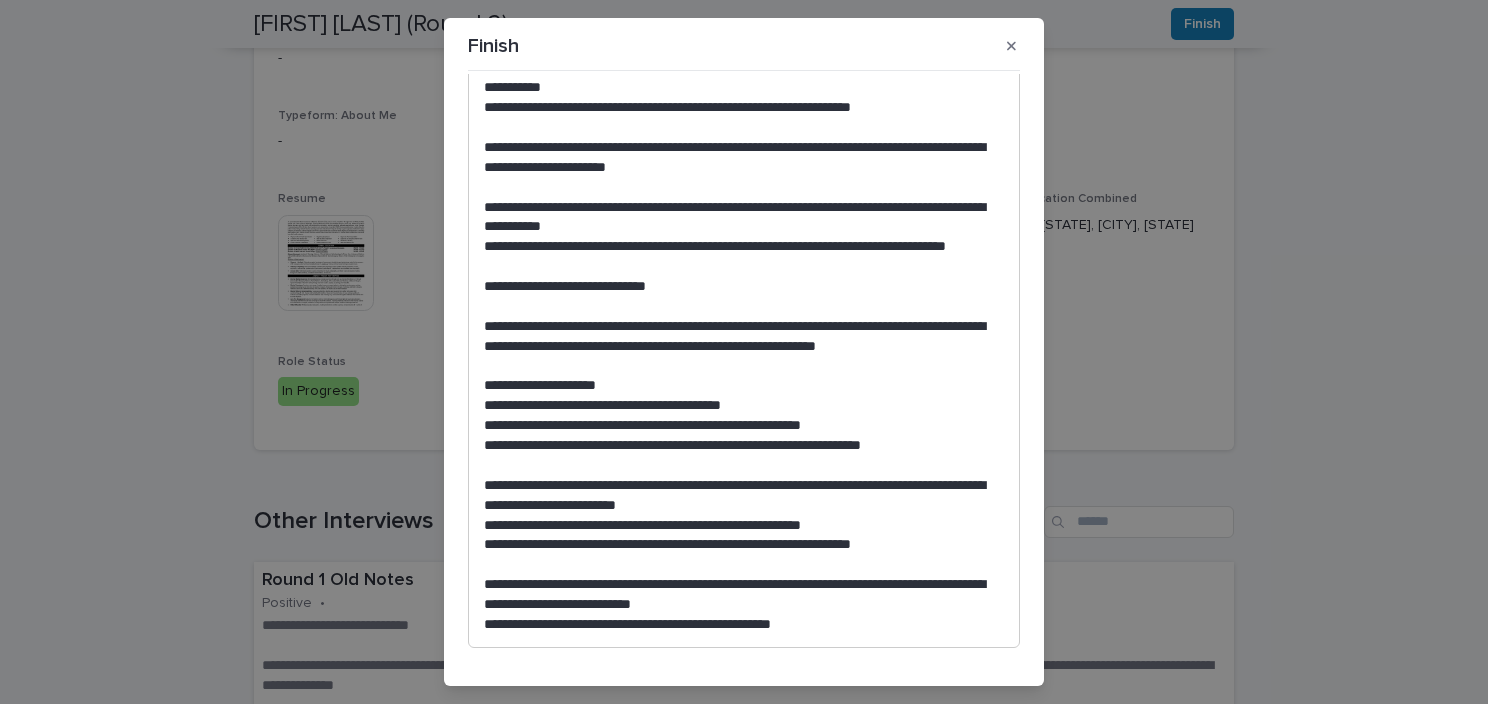 click on "**********" at bounding box center (739, 625) 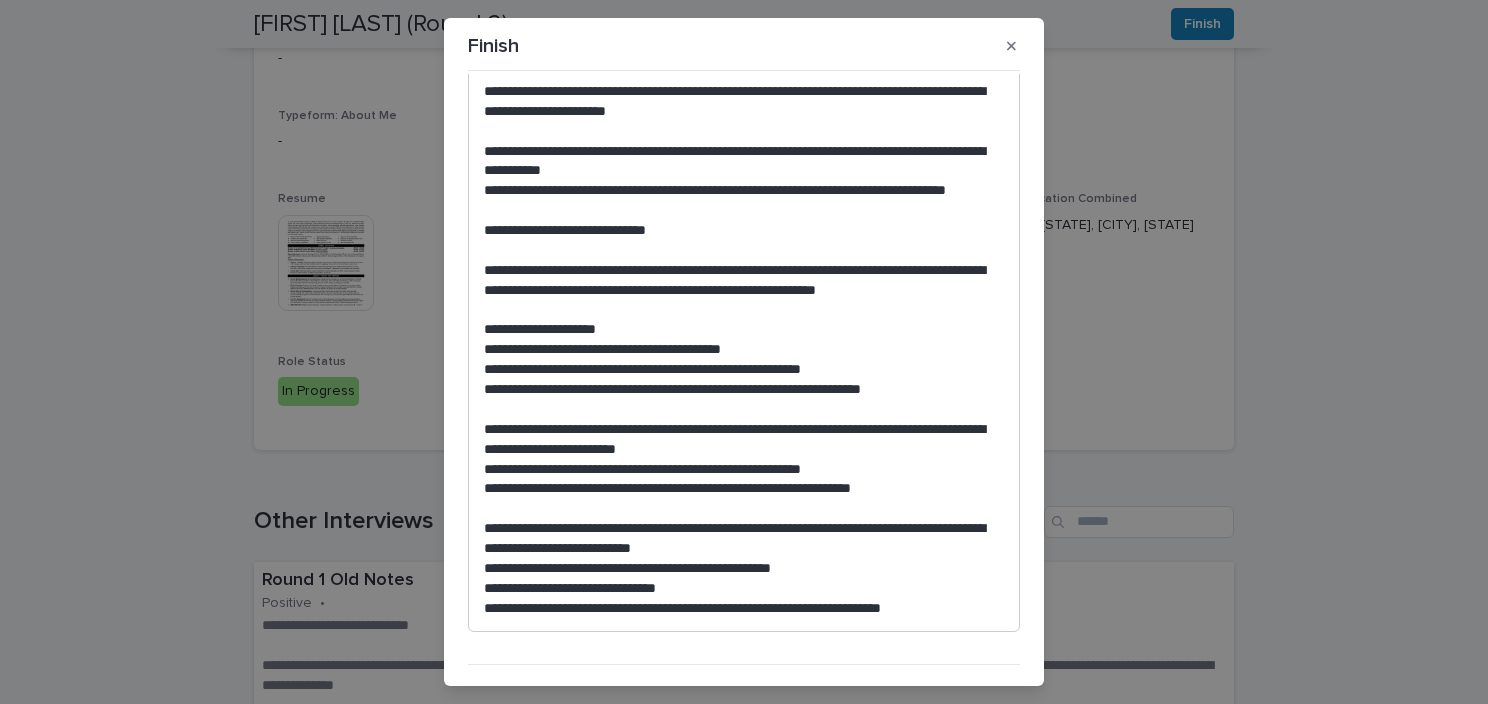 scroll, scrollTop: 584, scrollLeft: 0, axis: vertical 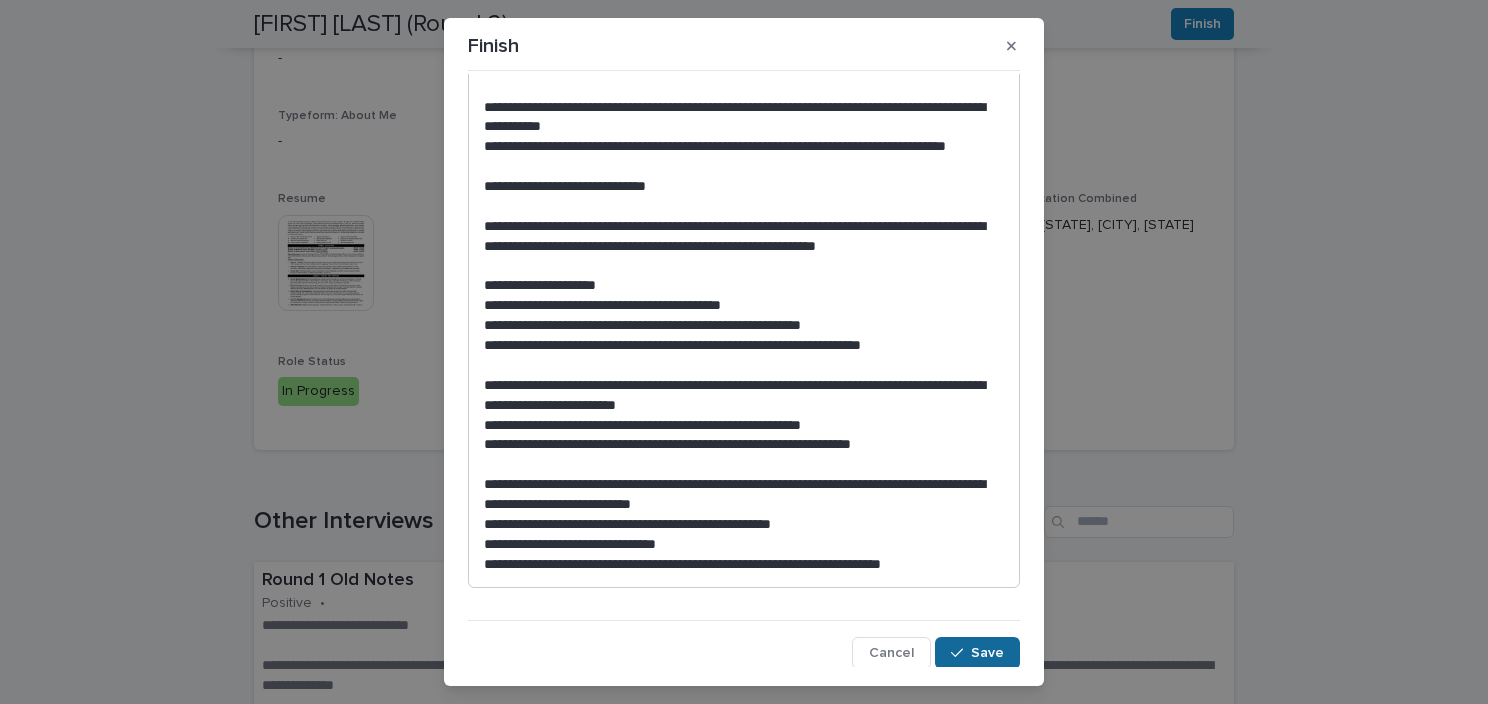 click 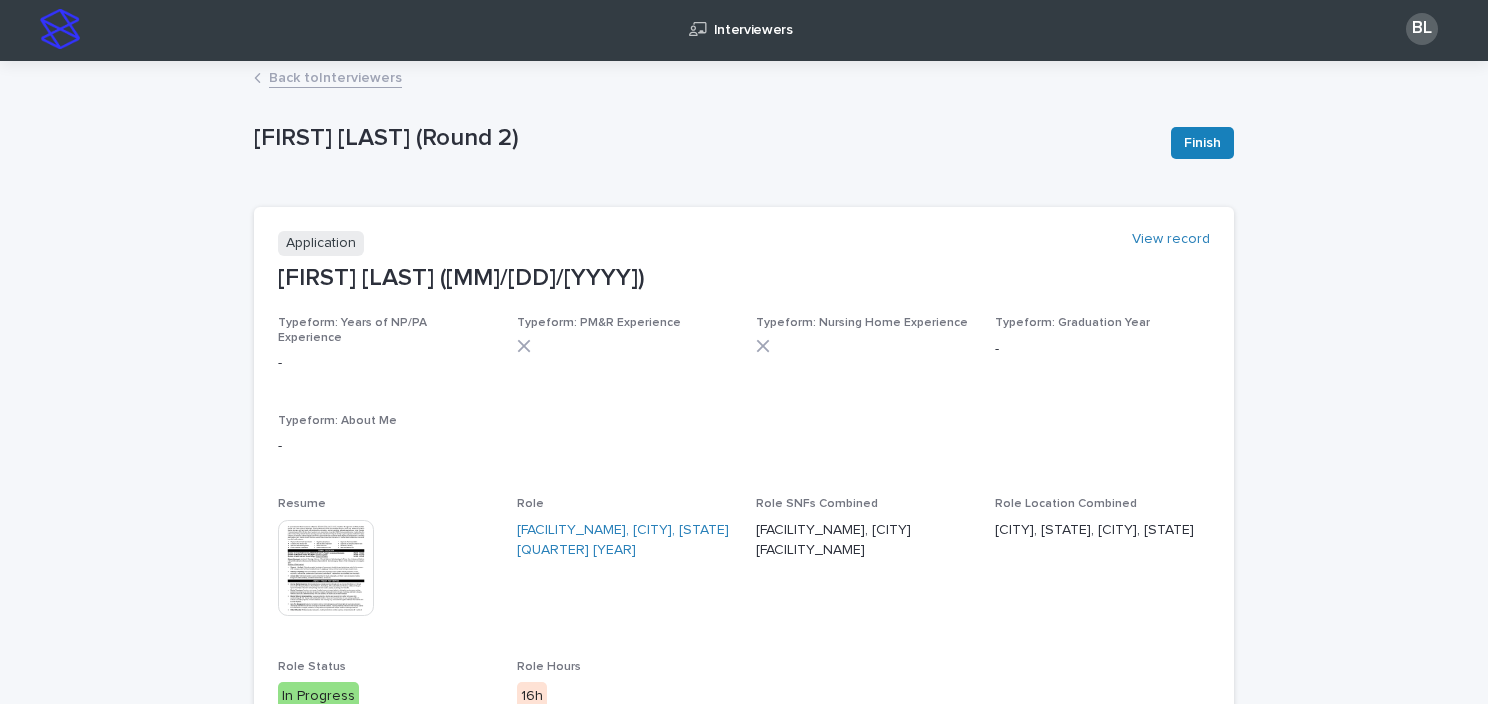 scroll, scrollTop: 0, scrollLeft: 0, axis: both 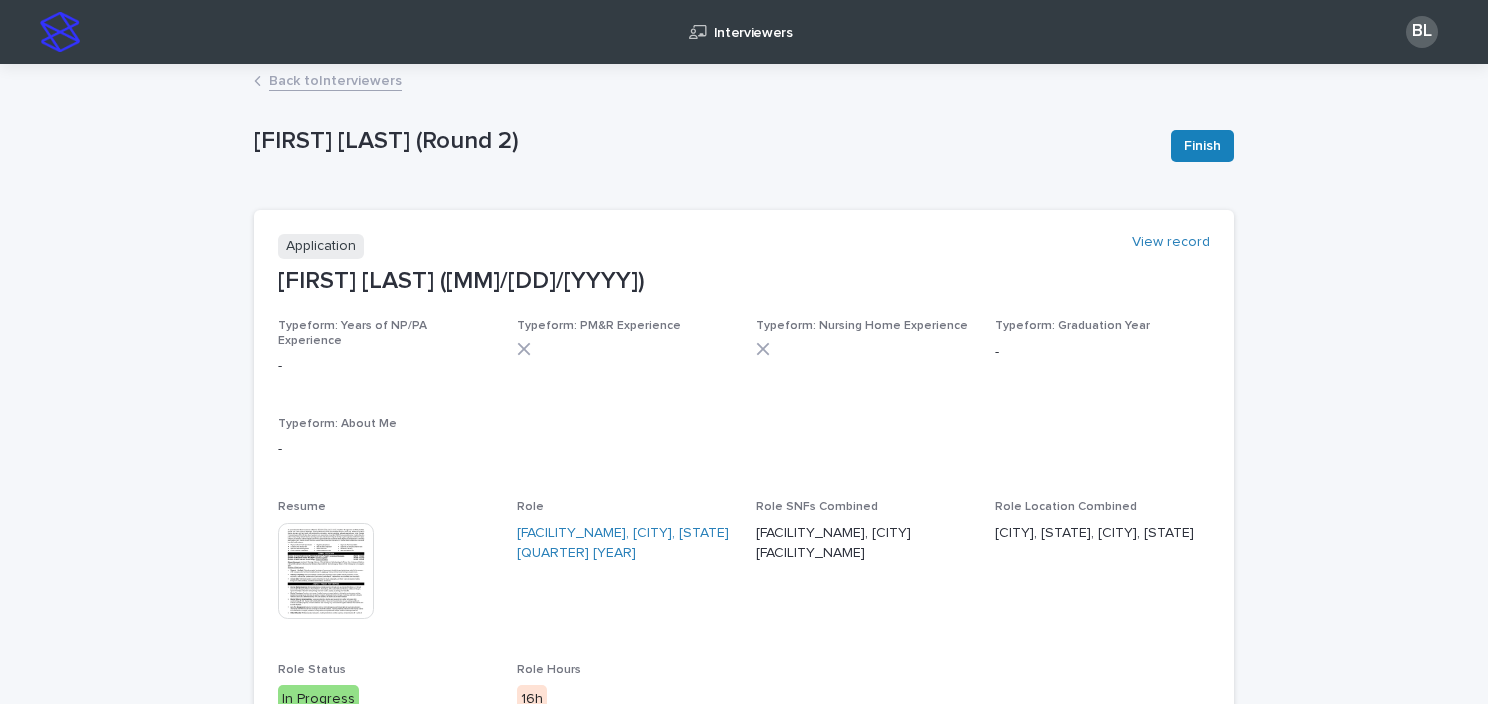 click on "Back to  Interviewers" at bounding box center [335, 79] 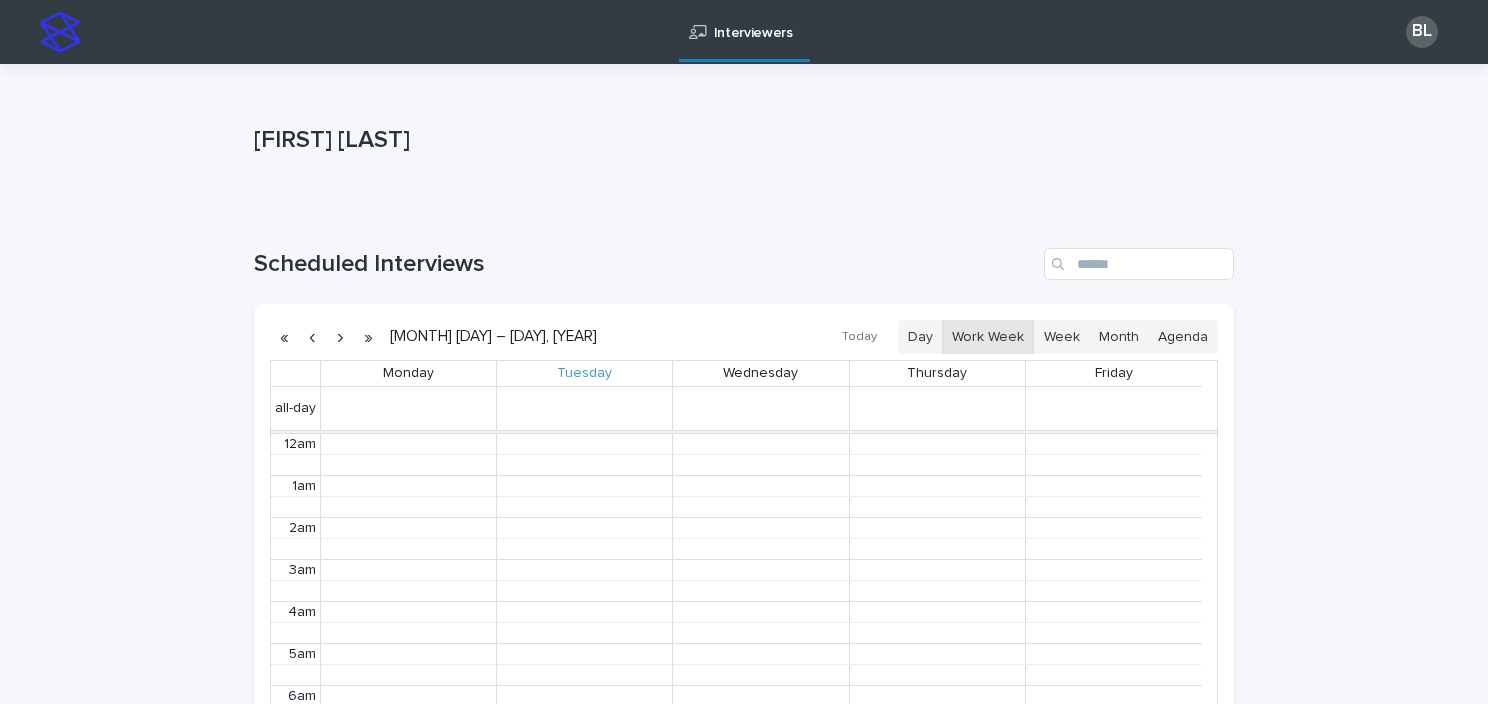 scroll, scrollTop: 252, scrollLeft: 0, axis: vertical 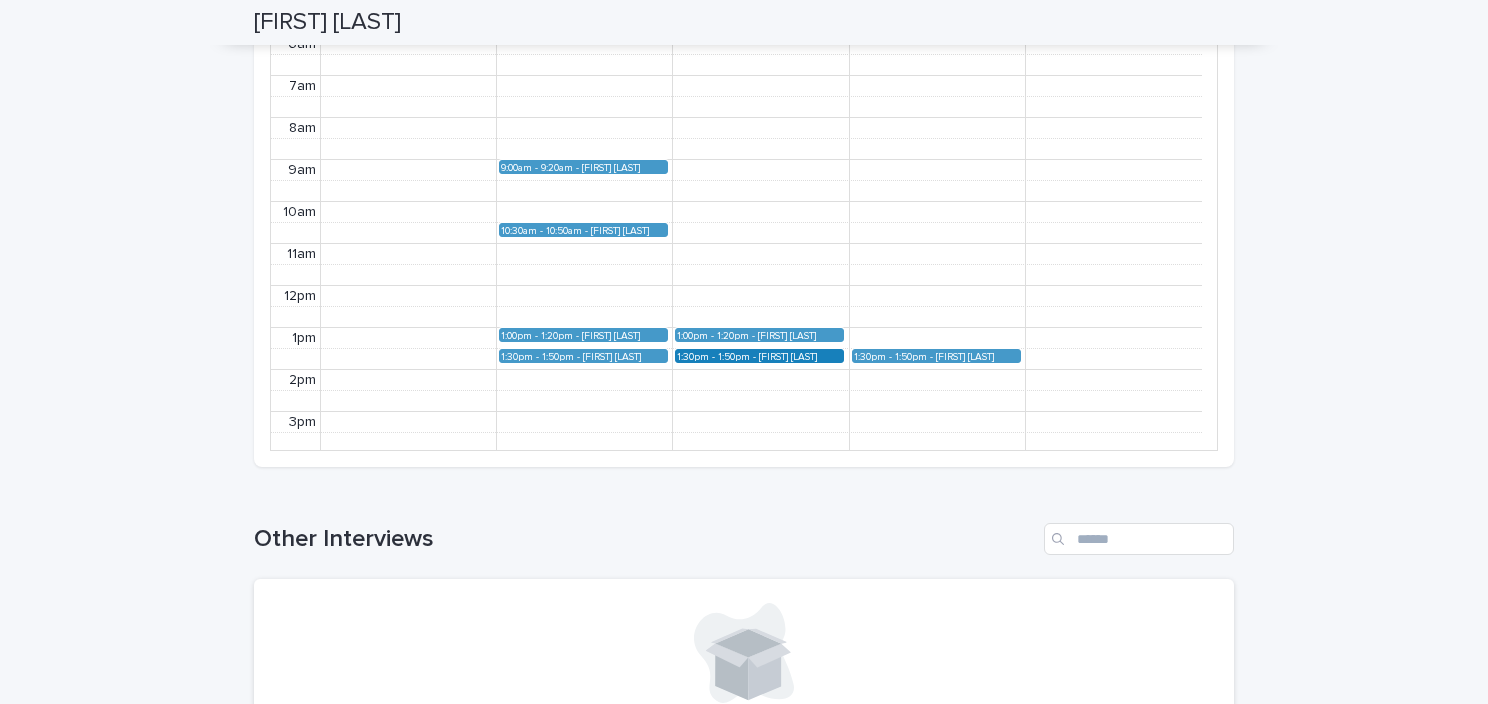 click on "[FIRST] [LAST] (Round 2)" at bounding box center (800, 356) 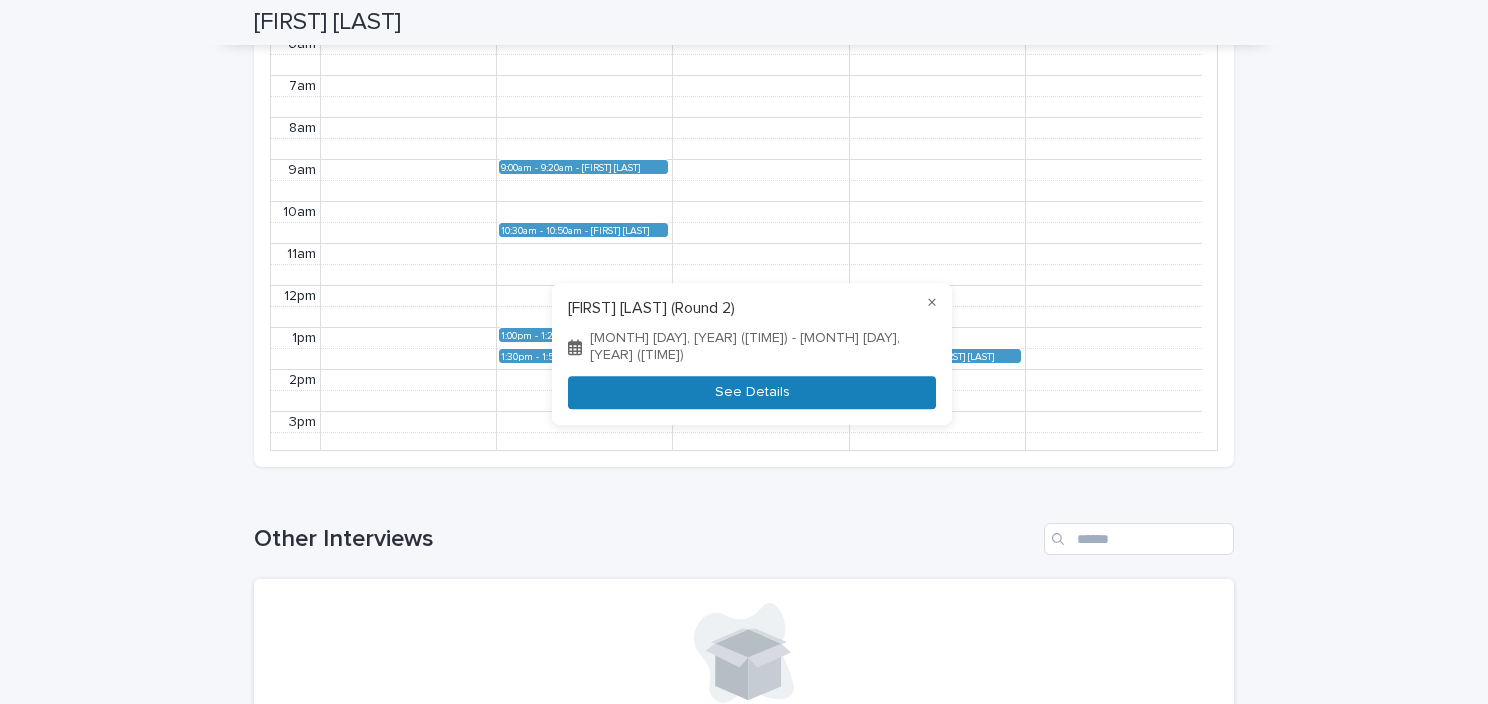 click on "See Details" at bounding box center (752, 392) 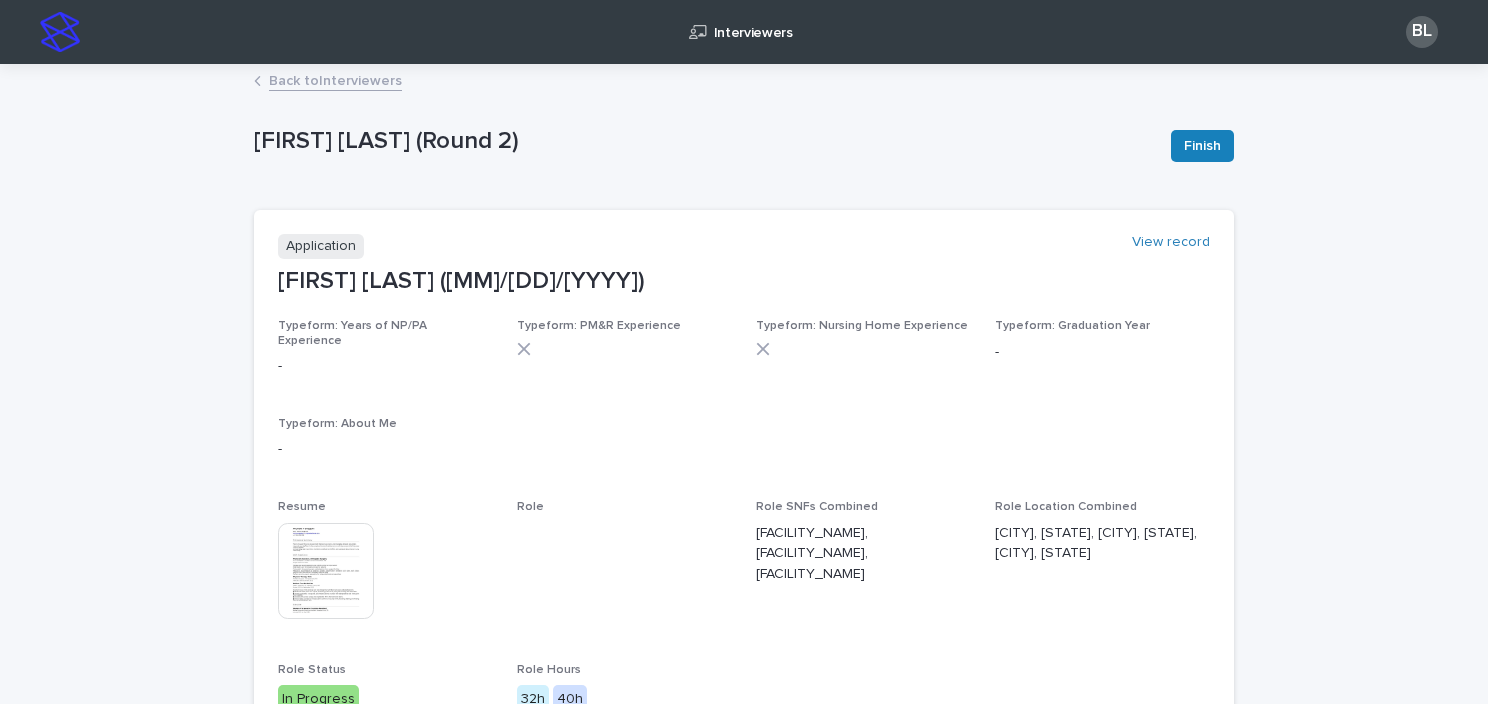 click on "Back to  Interviewers" at bounding box center (335, 79) 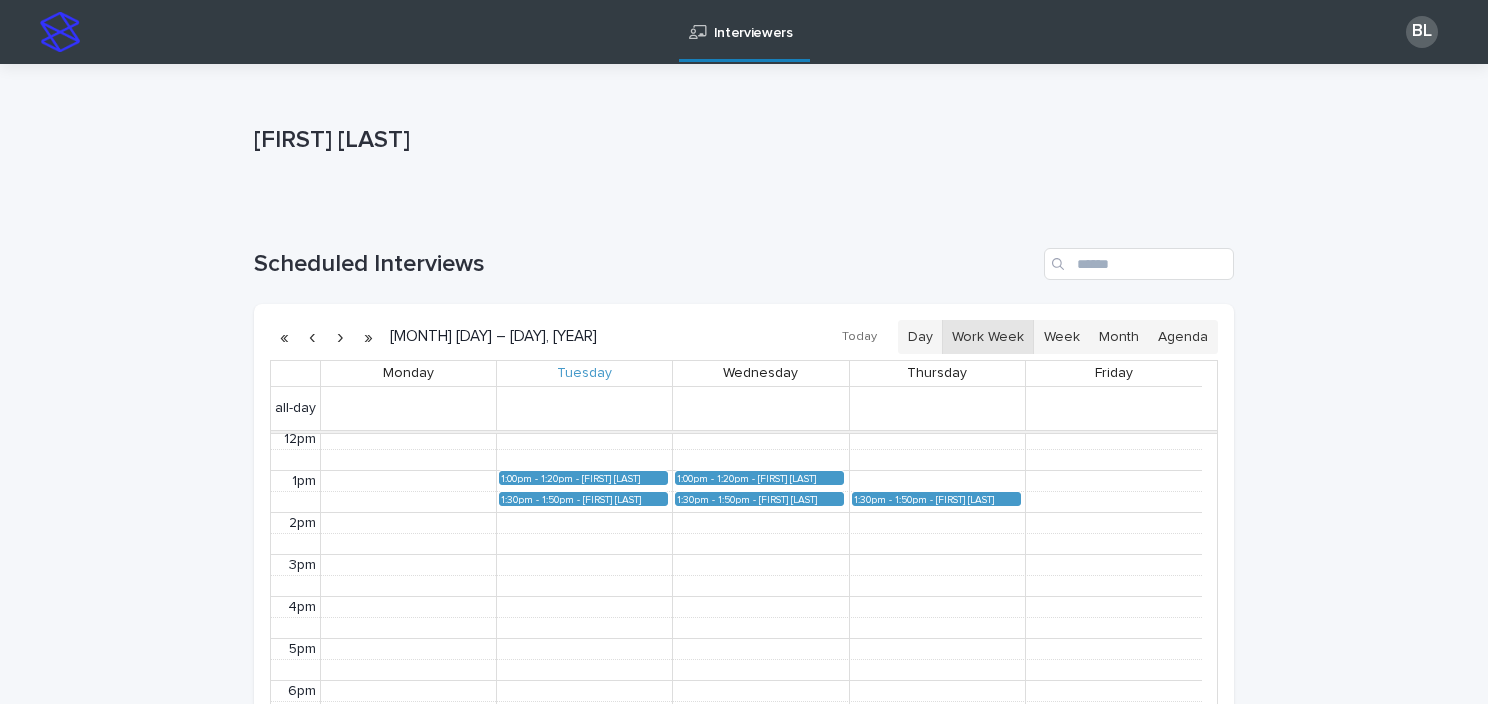 scroll, scrollTop: 390, scrollLeft: 0, axis: vertical 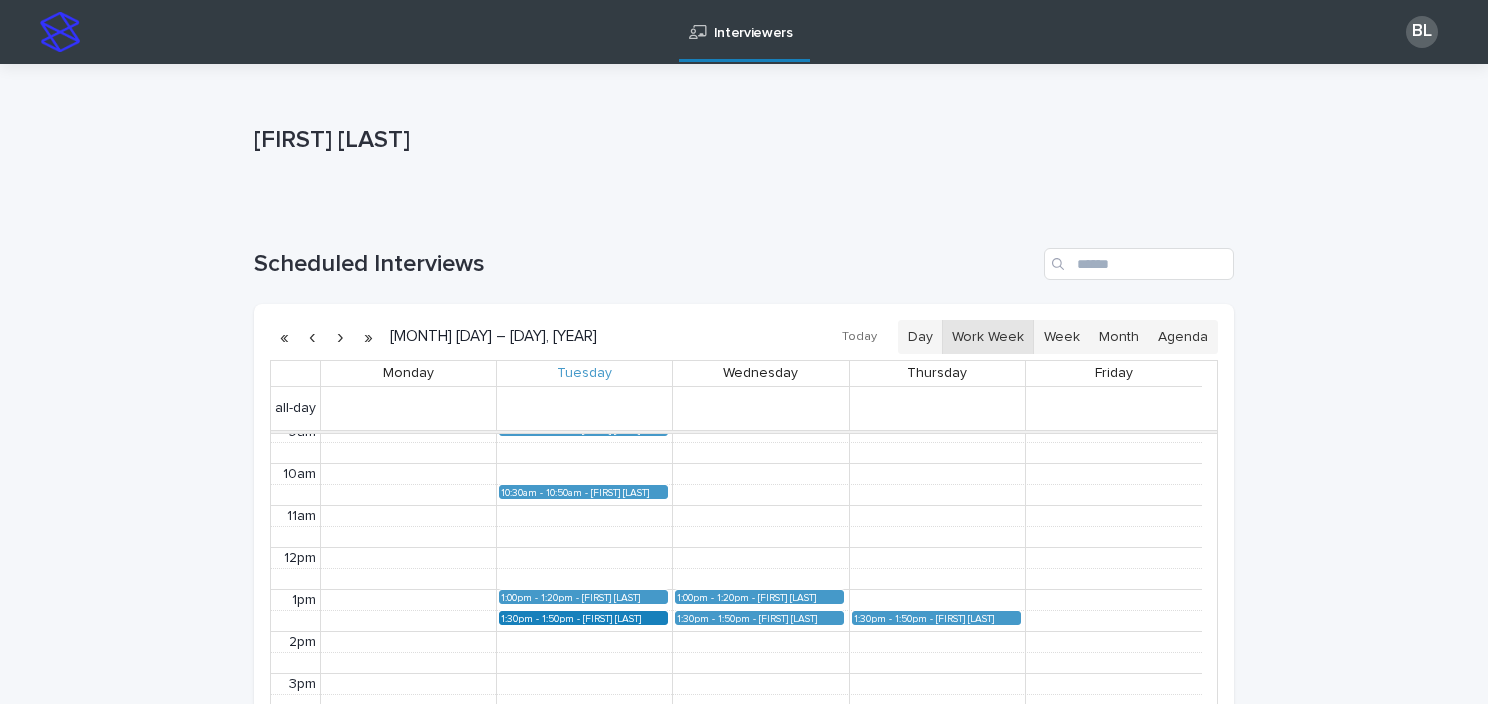 click on "[FIRST] [LAST] (Round 2)" at bounding box center (624, 618) 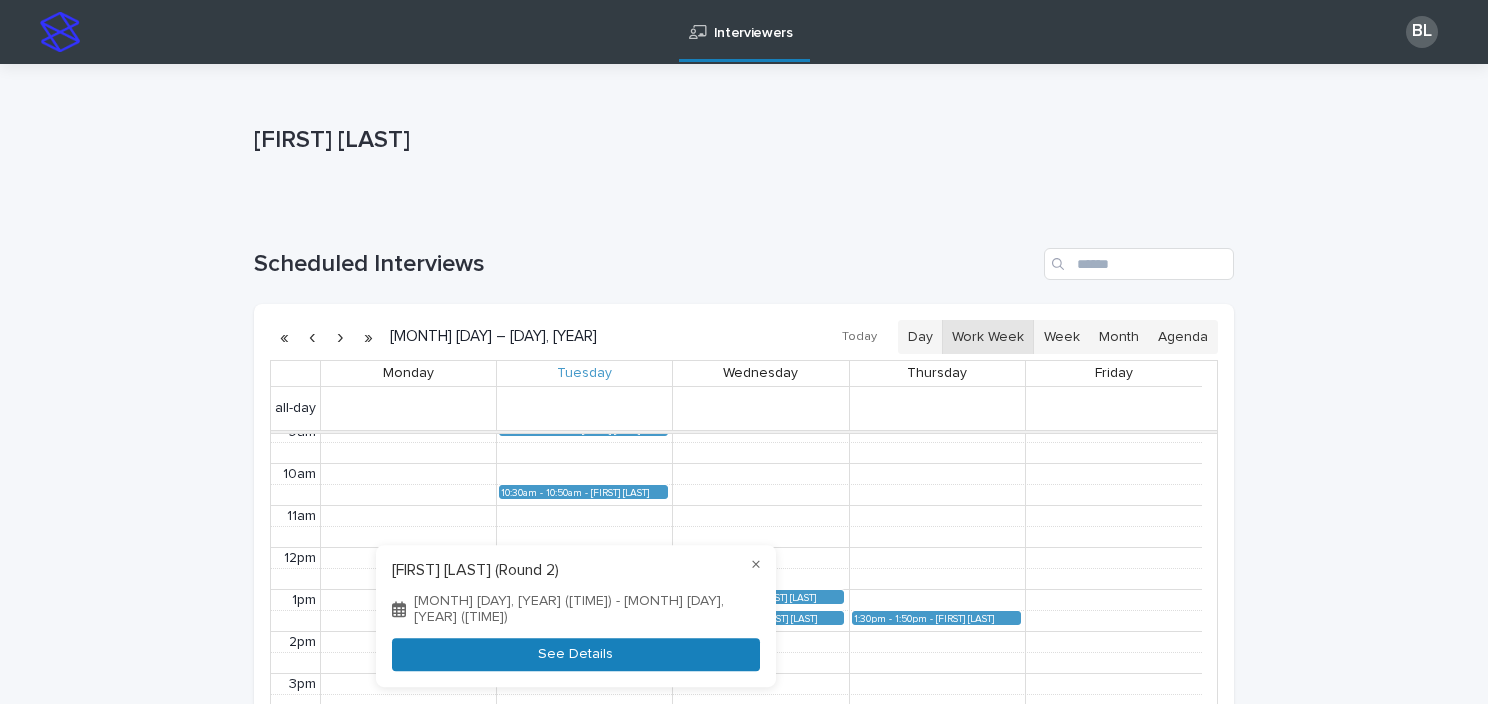 click on "See Details" at bounding box center [576, 654] 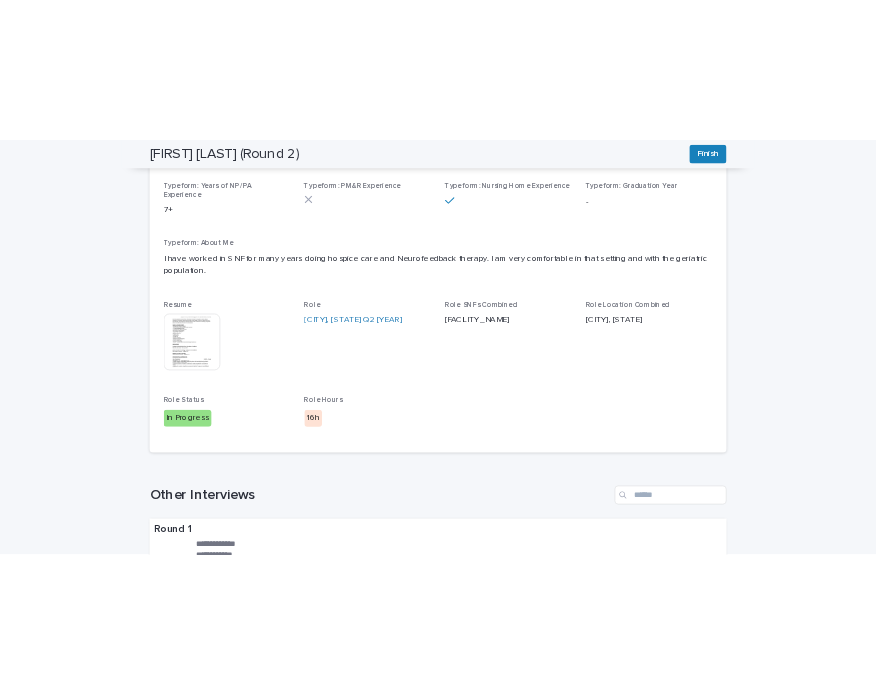 scroll, scrollTop: 200, scrollLeft: 0, axis: vertical 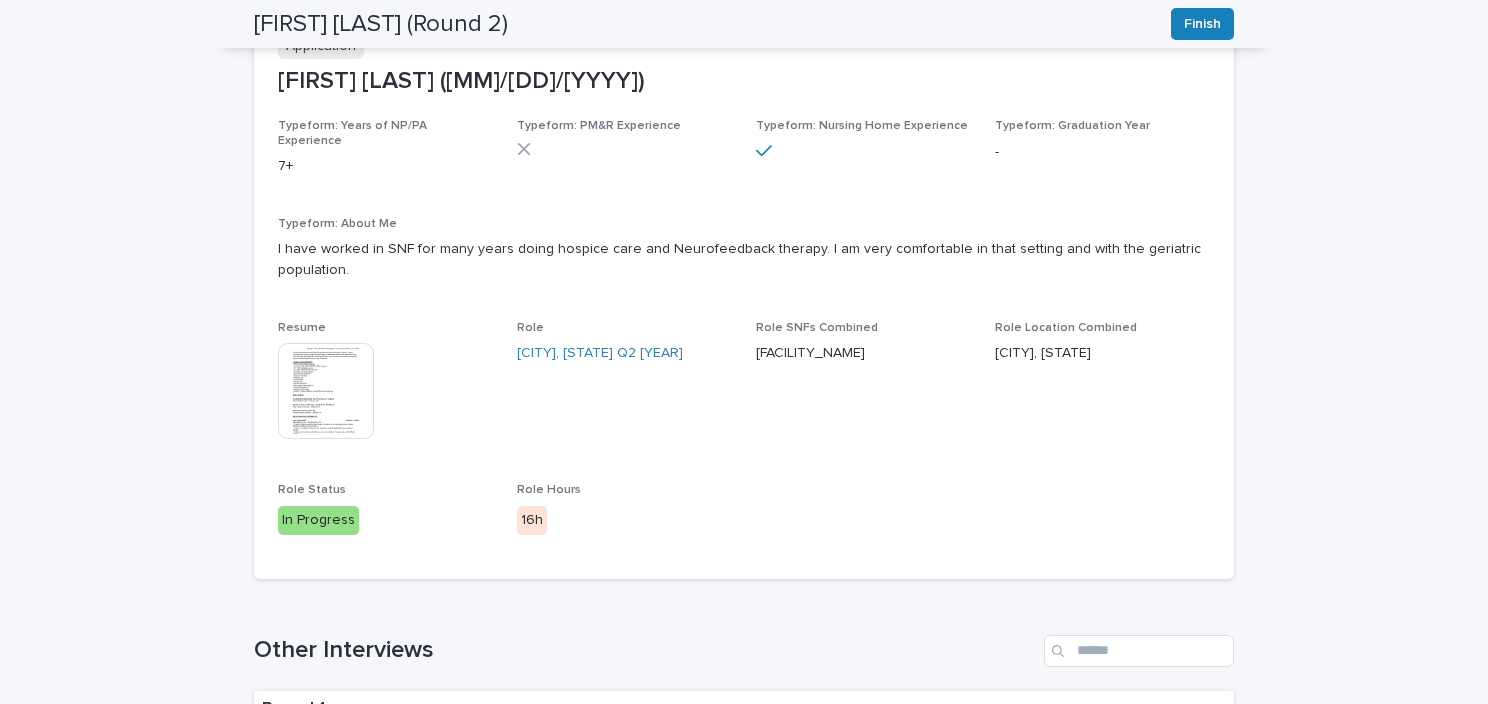 click at bounding box center [326, 391] 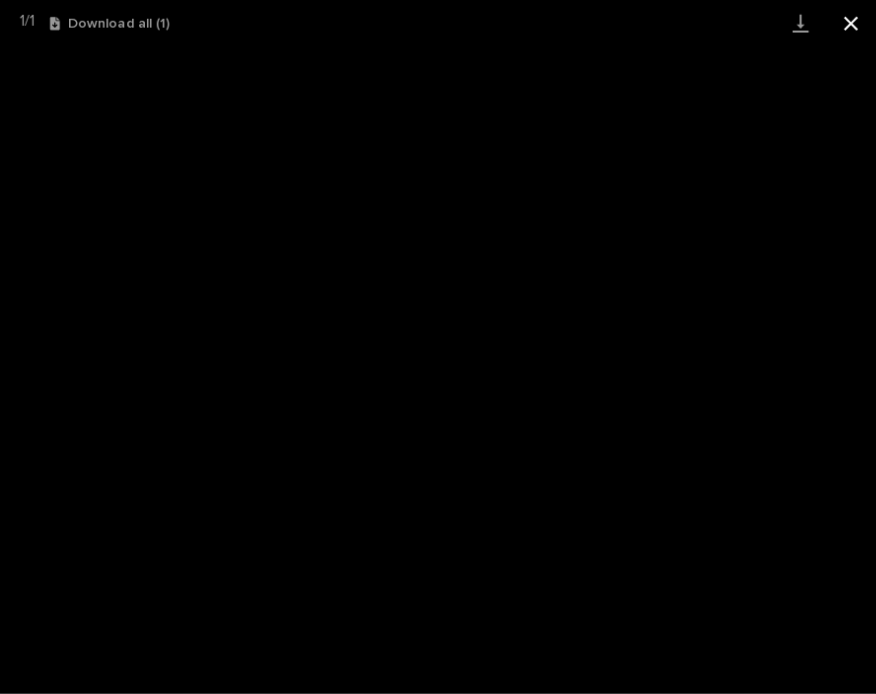 click at bounding box center (851, 23) 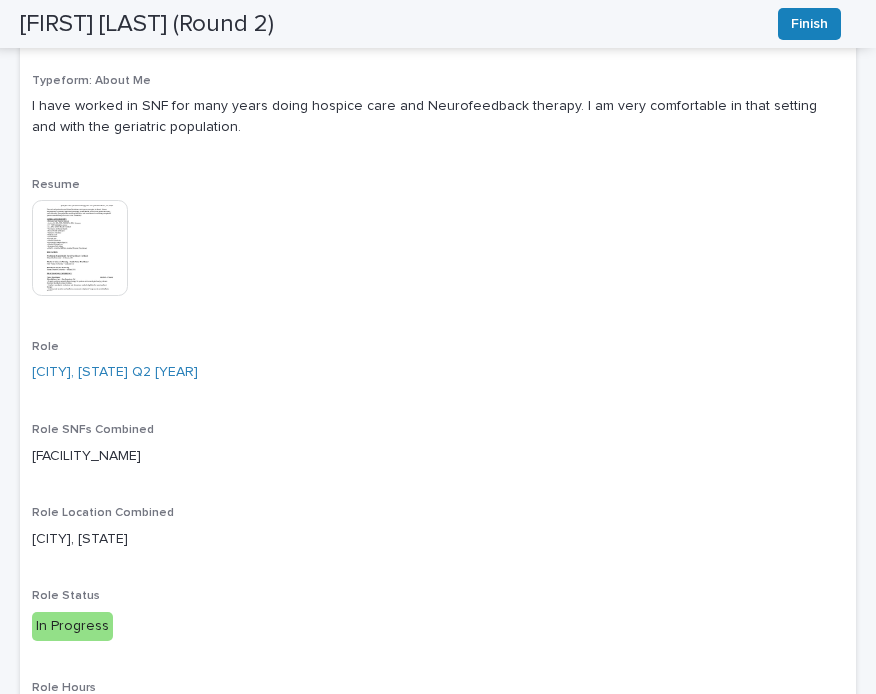 scroll, scrollTop: 500, scrollLeft: 0, axis: vertical 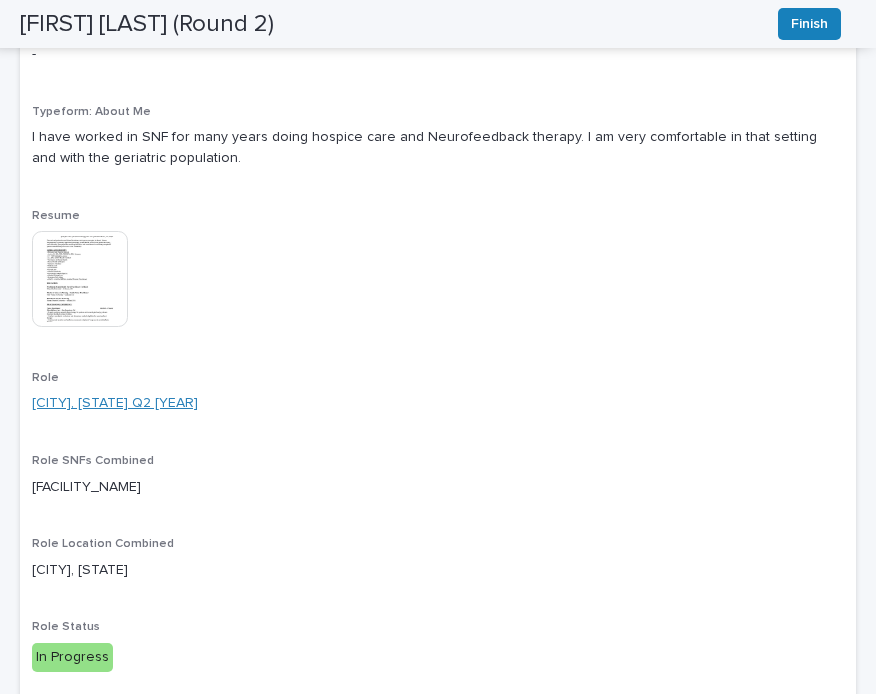click on "[CITY], [STATE] Q2 [YEAR]" at bounding box center (115, 403) 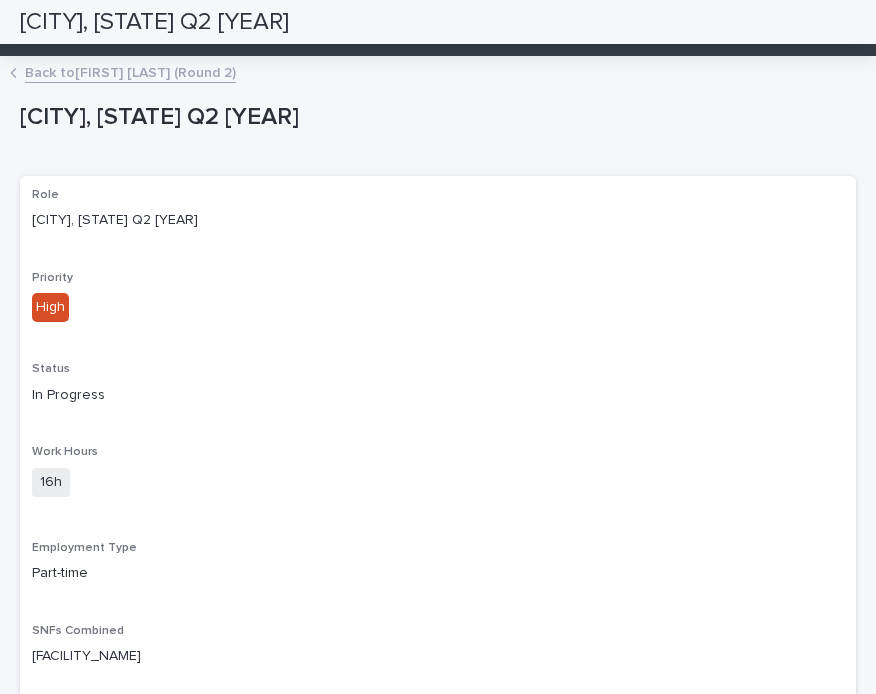 scroll, scrollTop: 0, scrollLeft: 0, axis: both 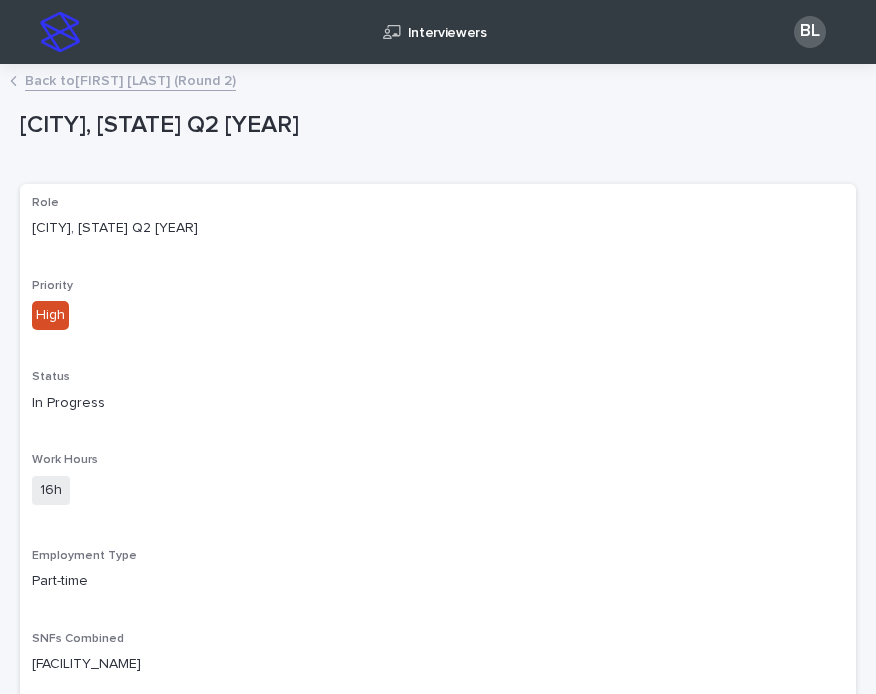 click on "Back to [FIRST] [LAST] (Round 2)" at bounding box center (130, 79) 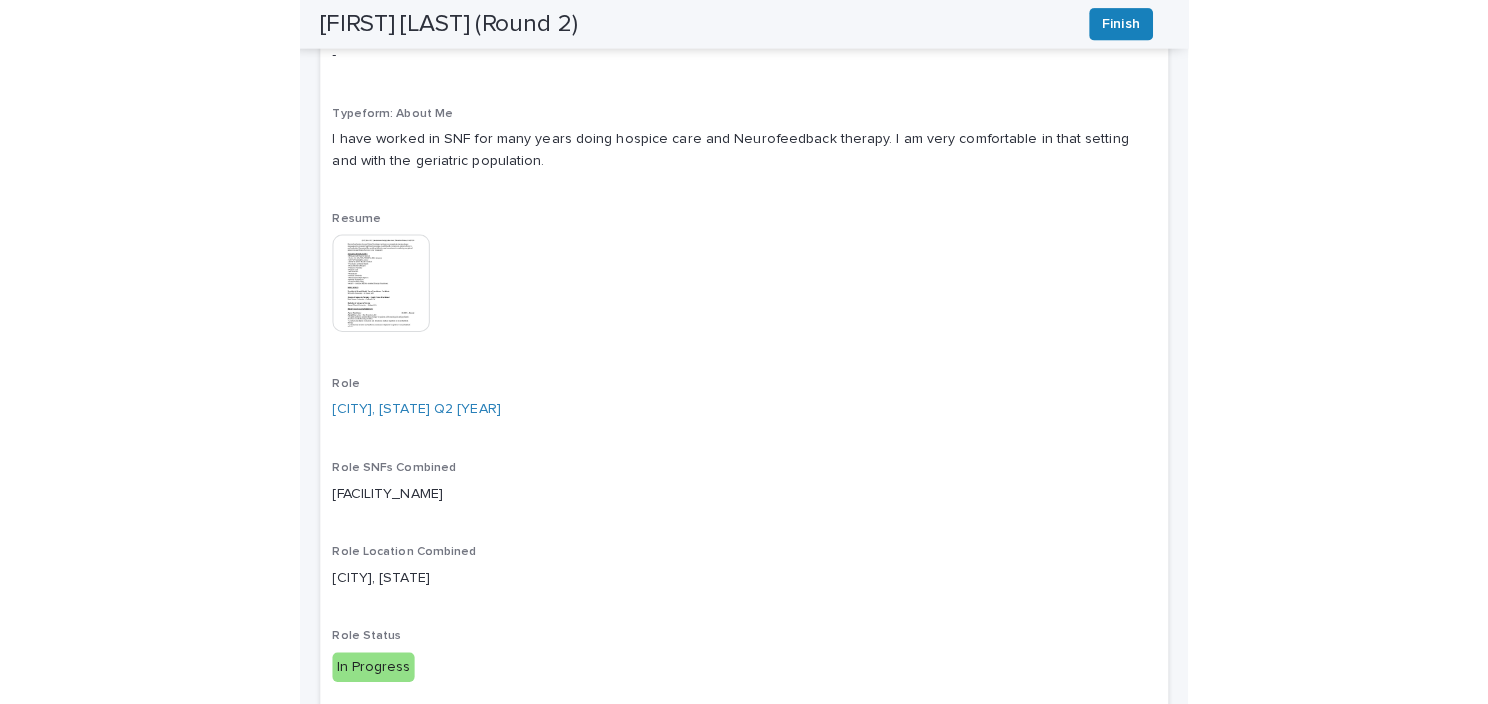 scroll, scrollTop: 600, scrollLeft: 0, axis: vertical 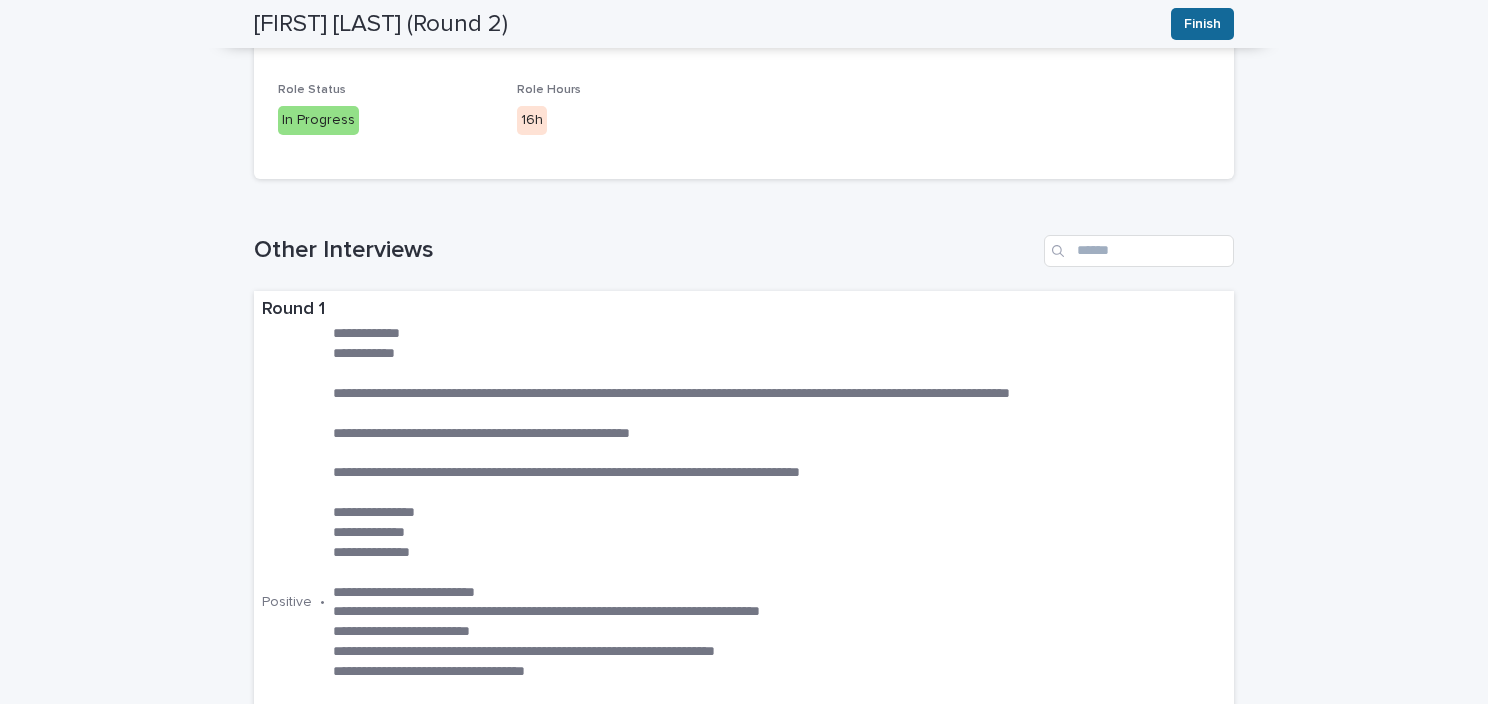 click on "Finish" at bounding box center (1202, 24) 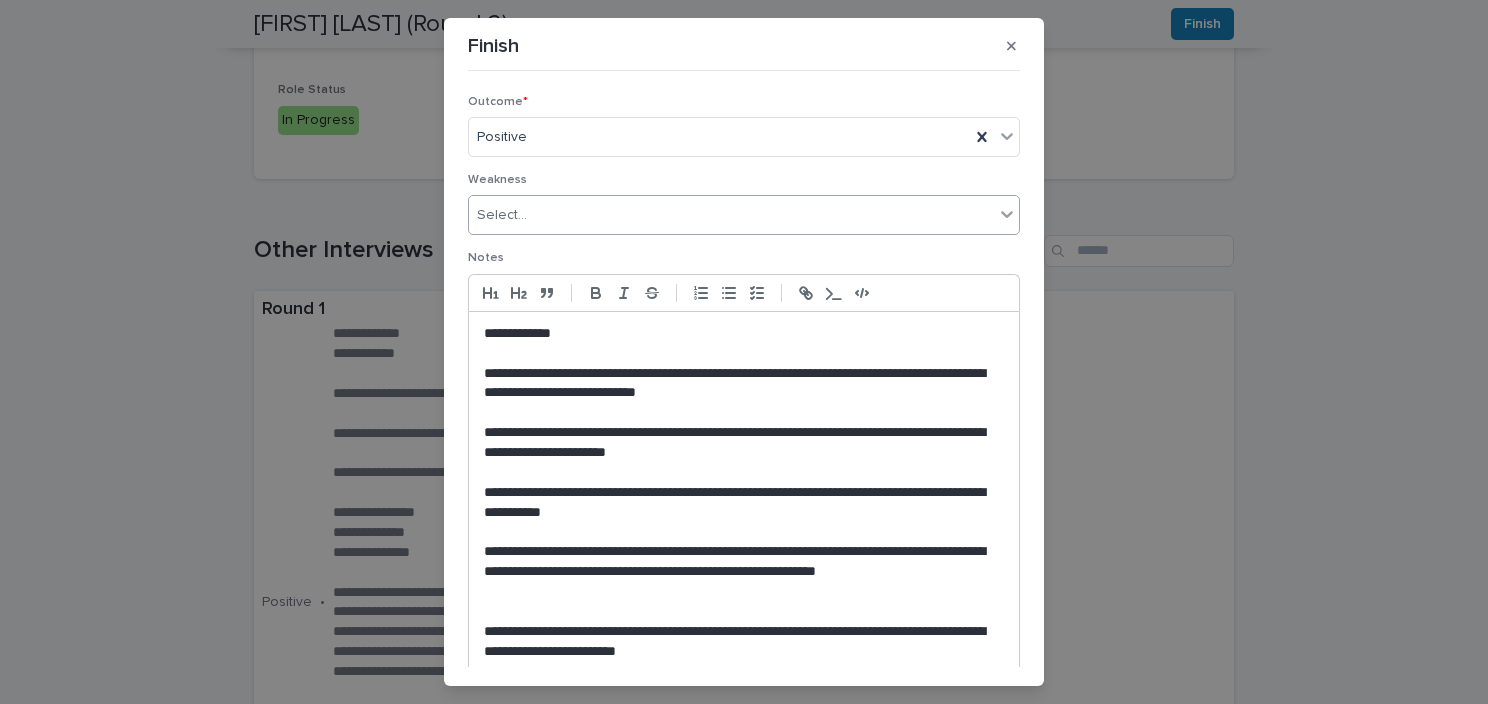 click on "Select..." at bounding box center [731, 215] 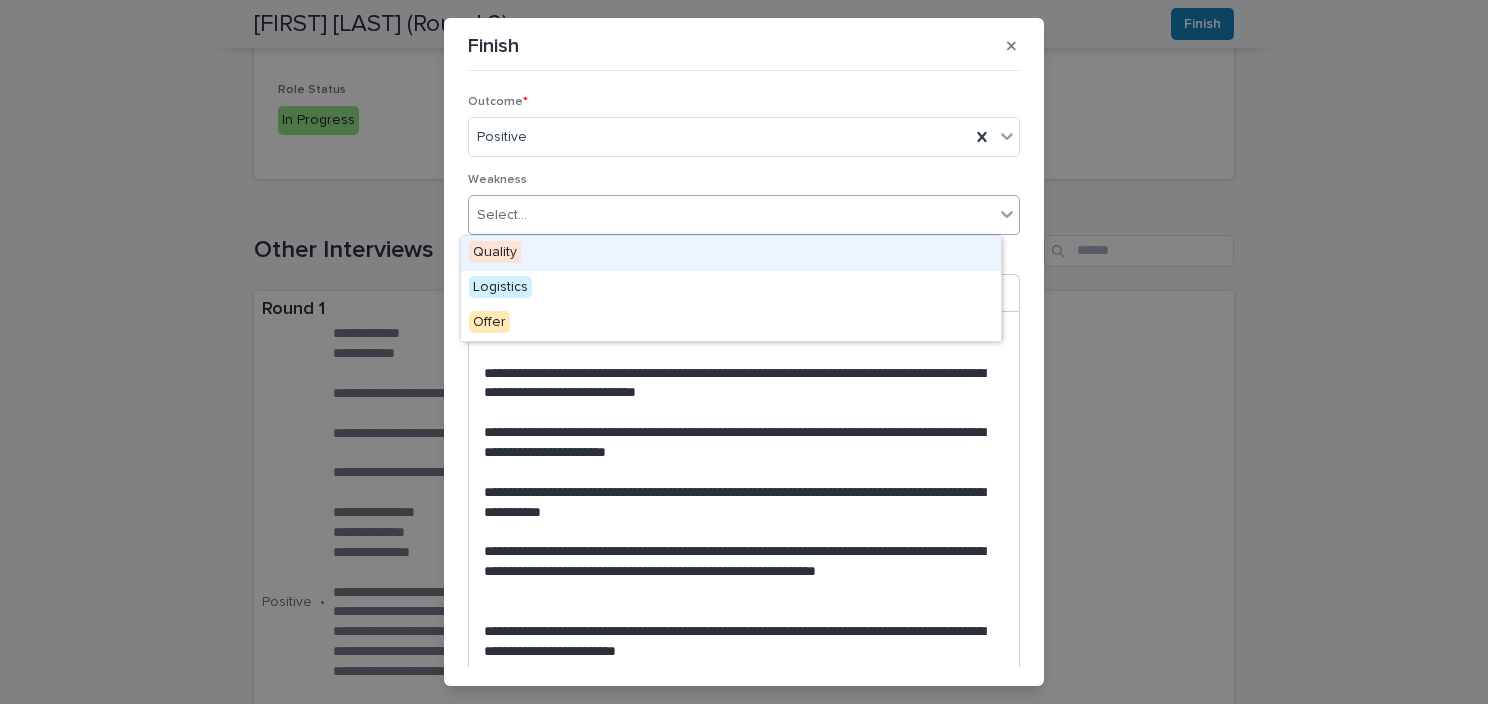 click on "Quality" at bounding box center (731, 253) 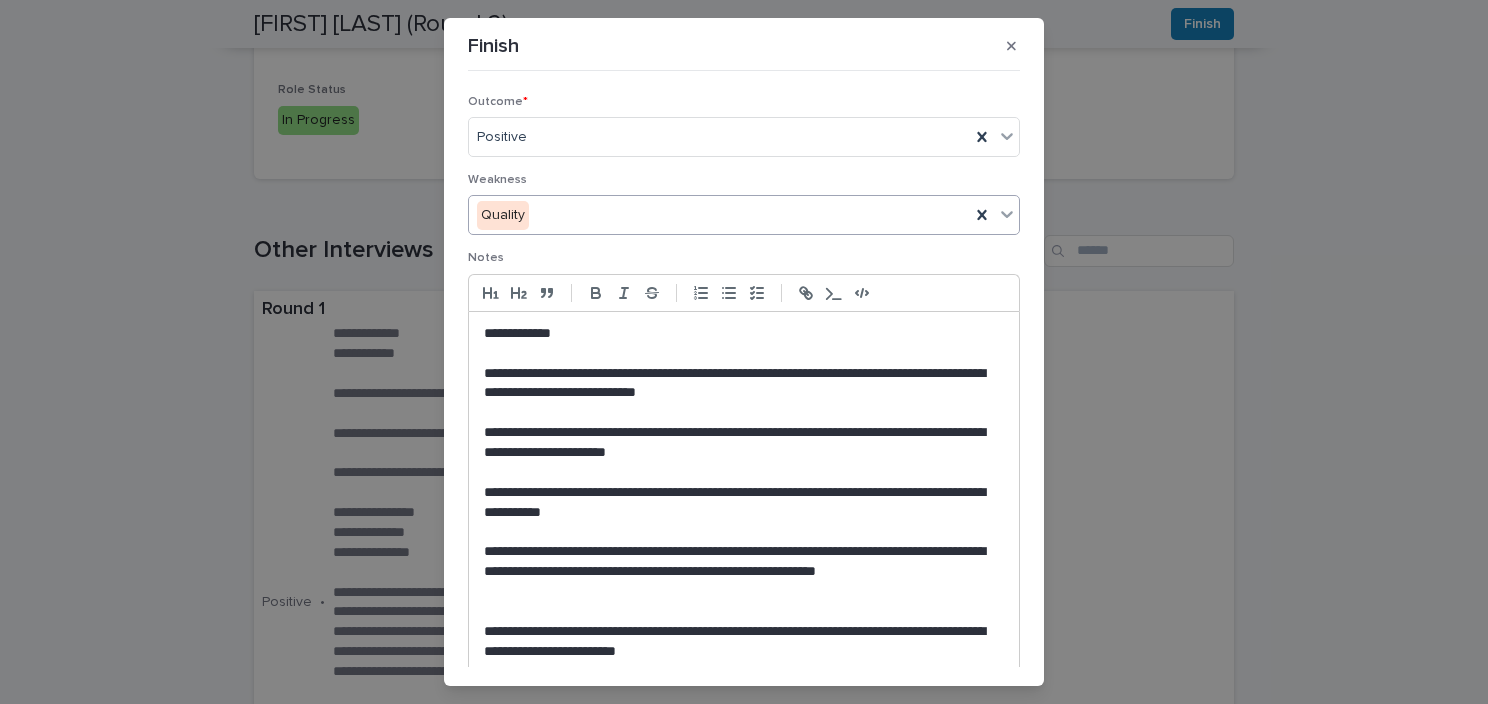click on "**********" at bounding box center (739, 334) 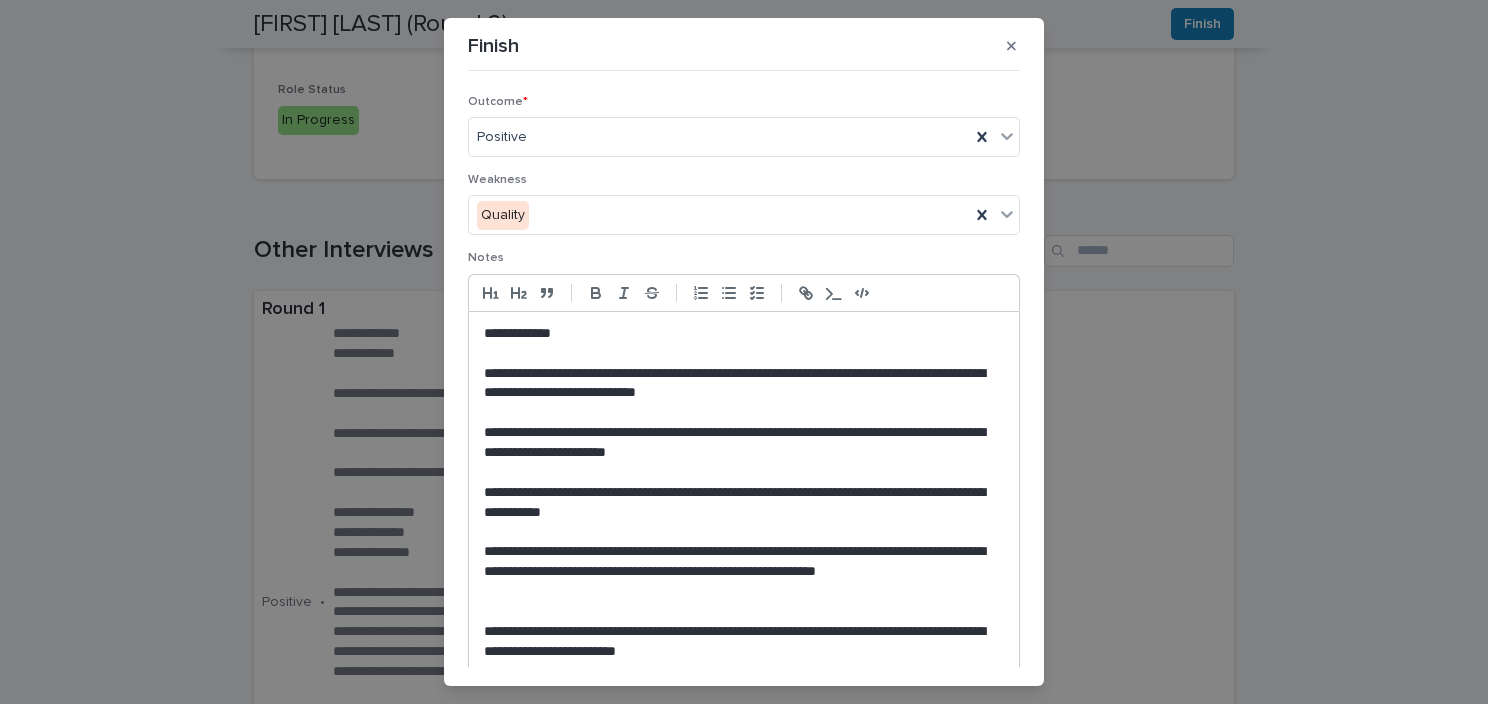 type 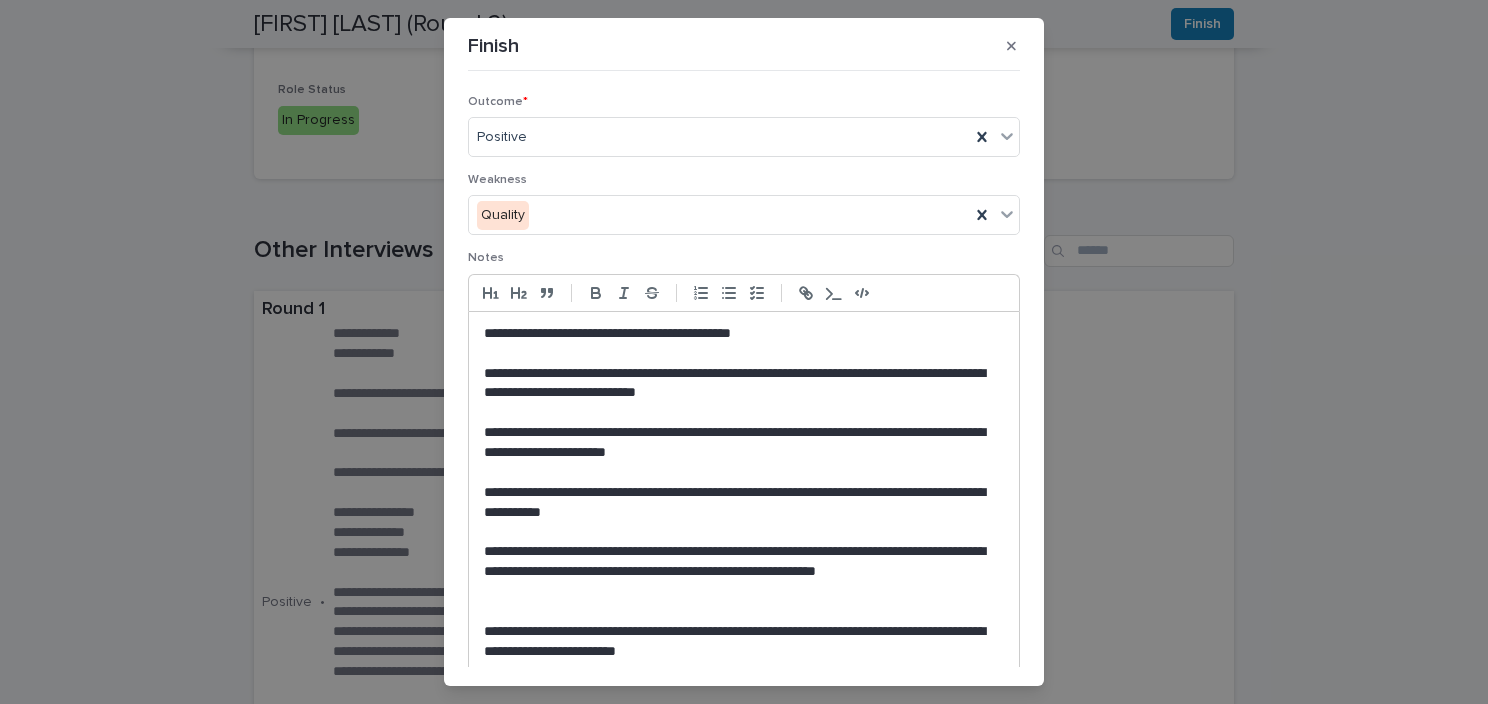 click on "**********" at bounding box center (739, 384) 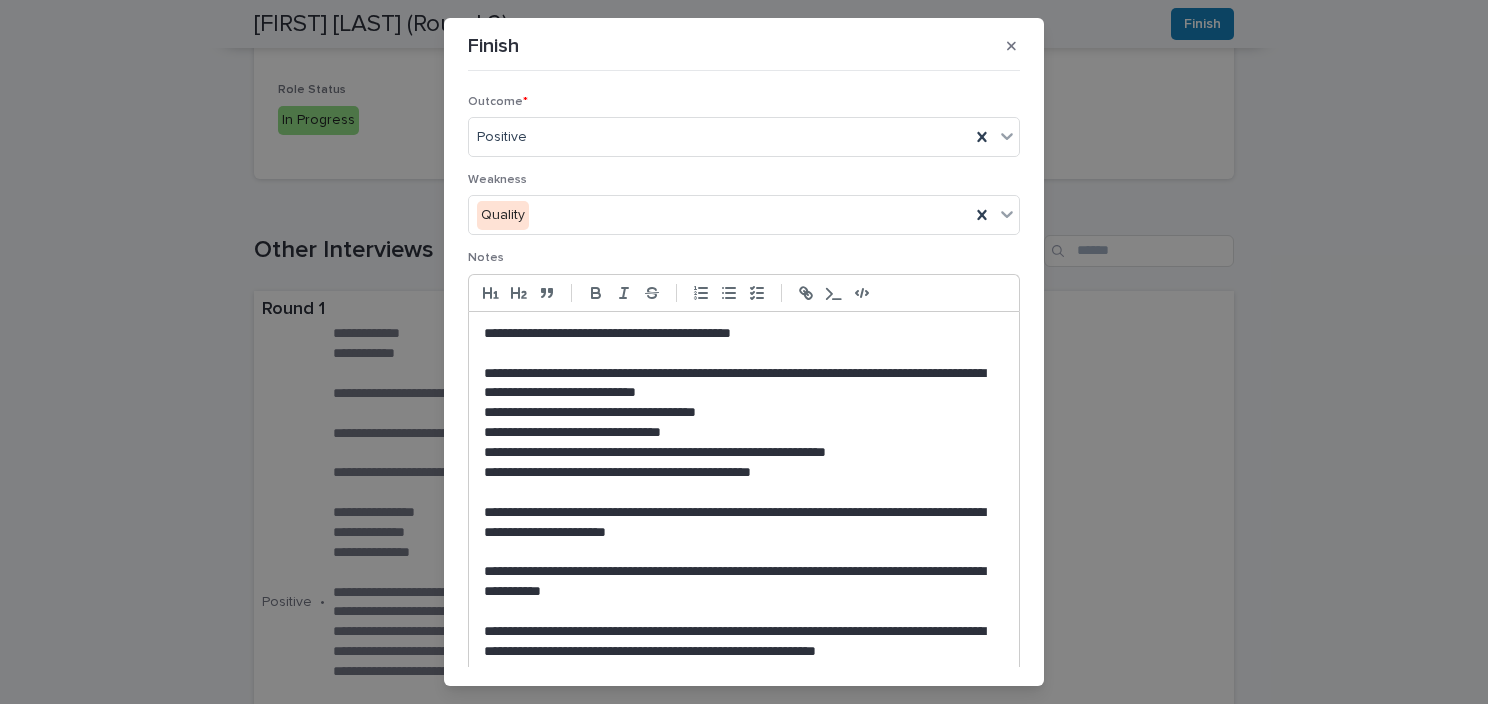 click on "**********" at bounding box center (739, 523) 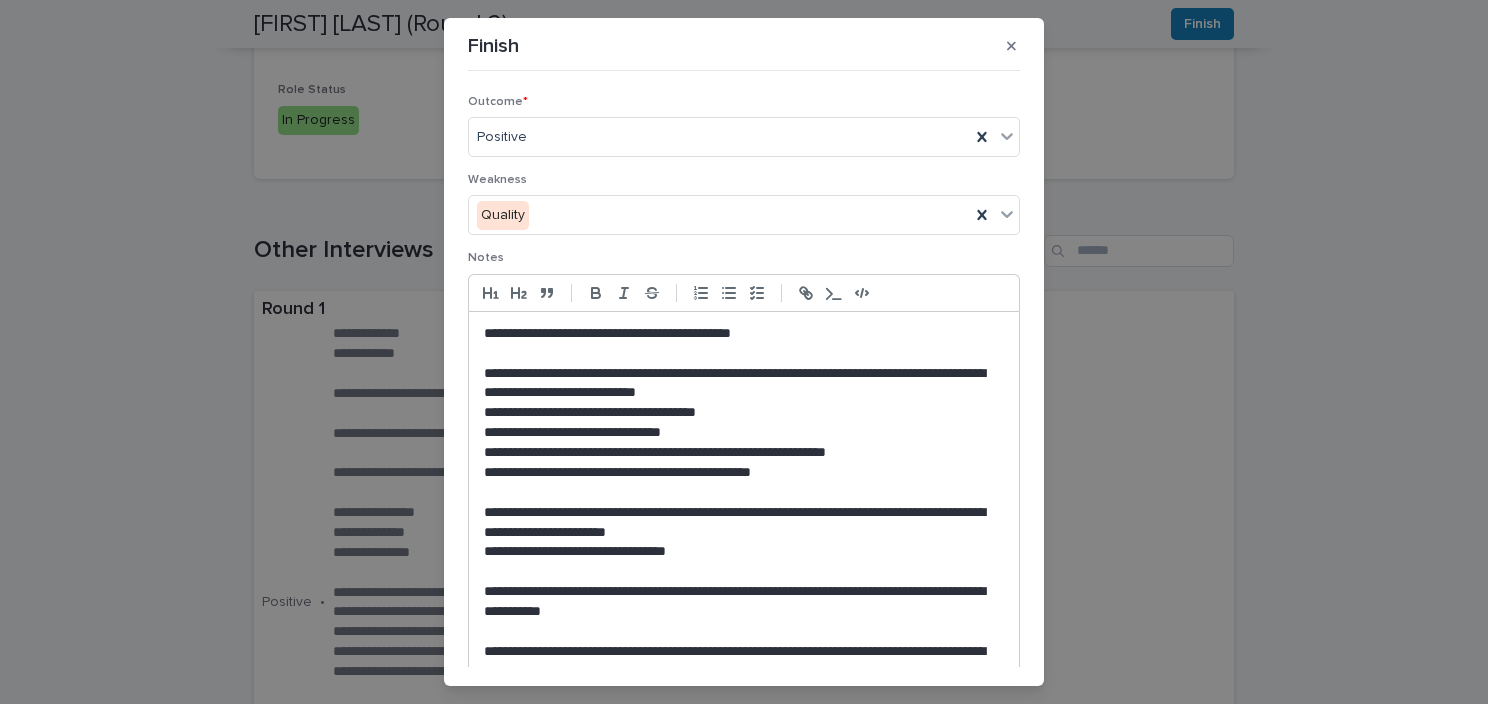 click on "**********" at bounding box center [739, 602] 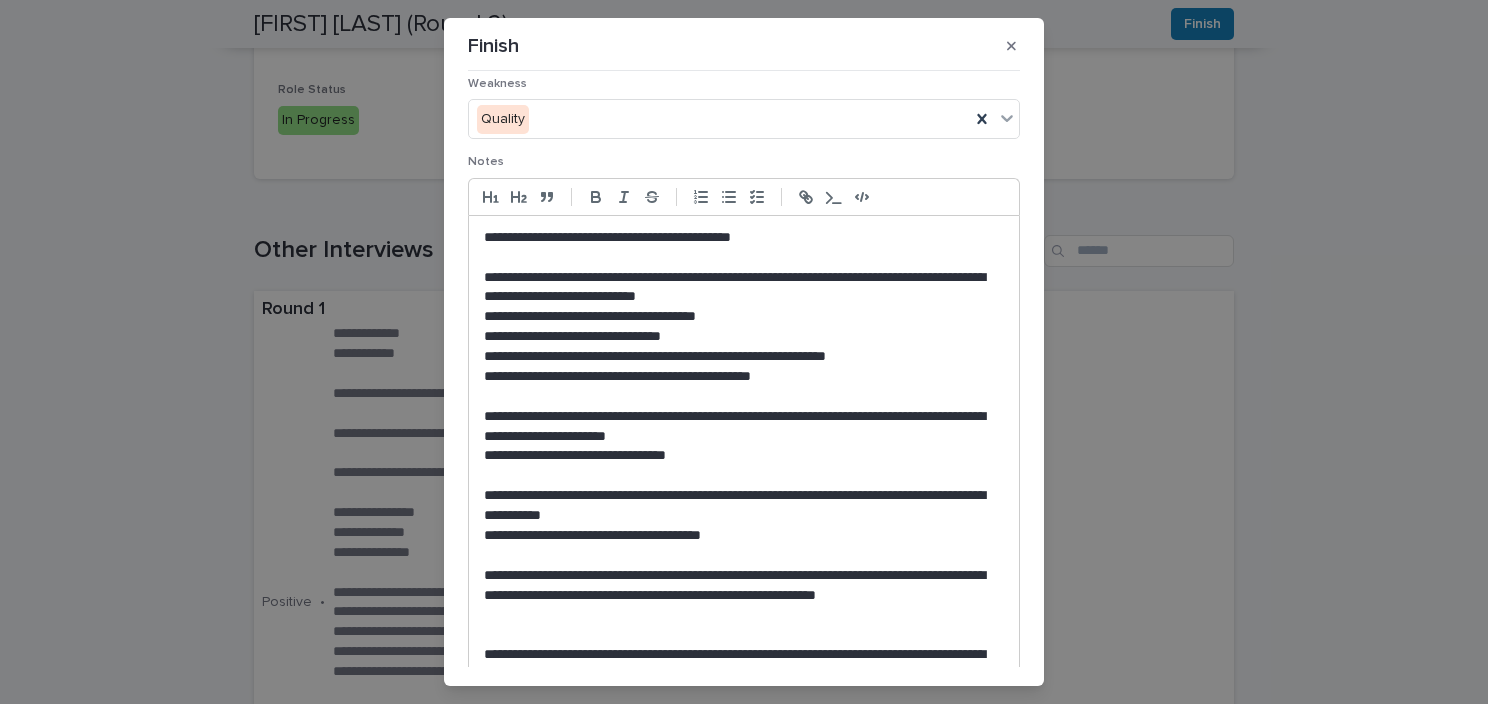 scroll, scrollTop: 200, scrollLeft: 0, axis: vertical 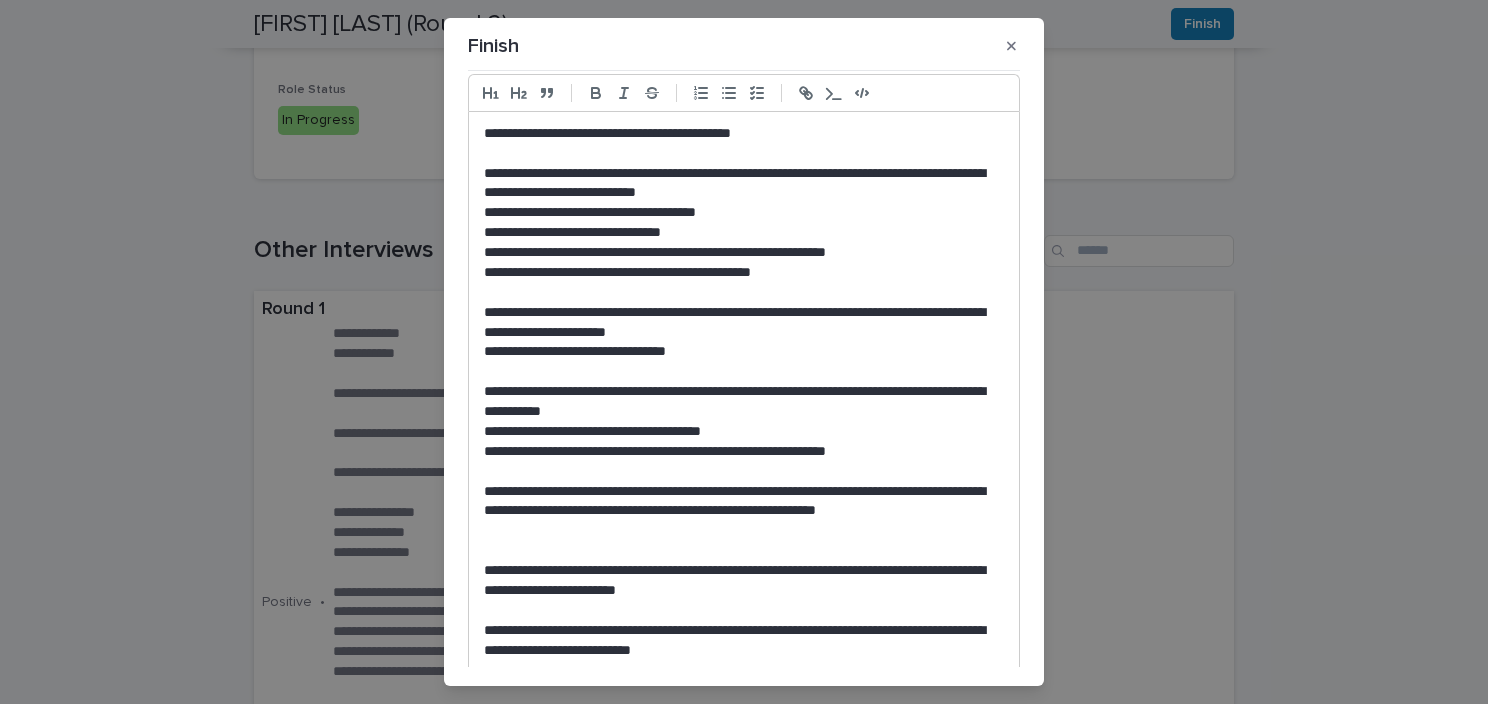 click on "**********" at bounding box center [739, 512] 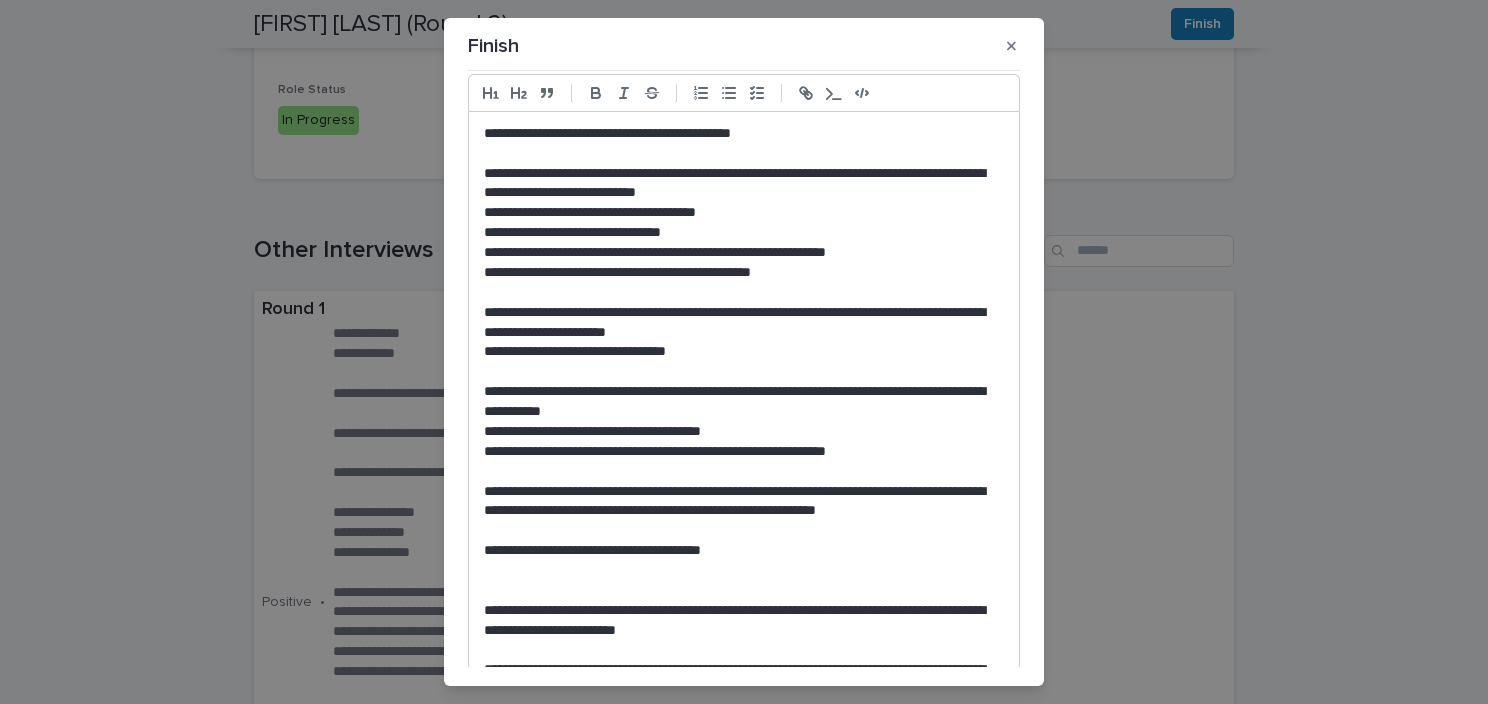 scroll, scrollTop: 869, scrollLeft: 0, axis: vertical 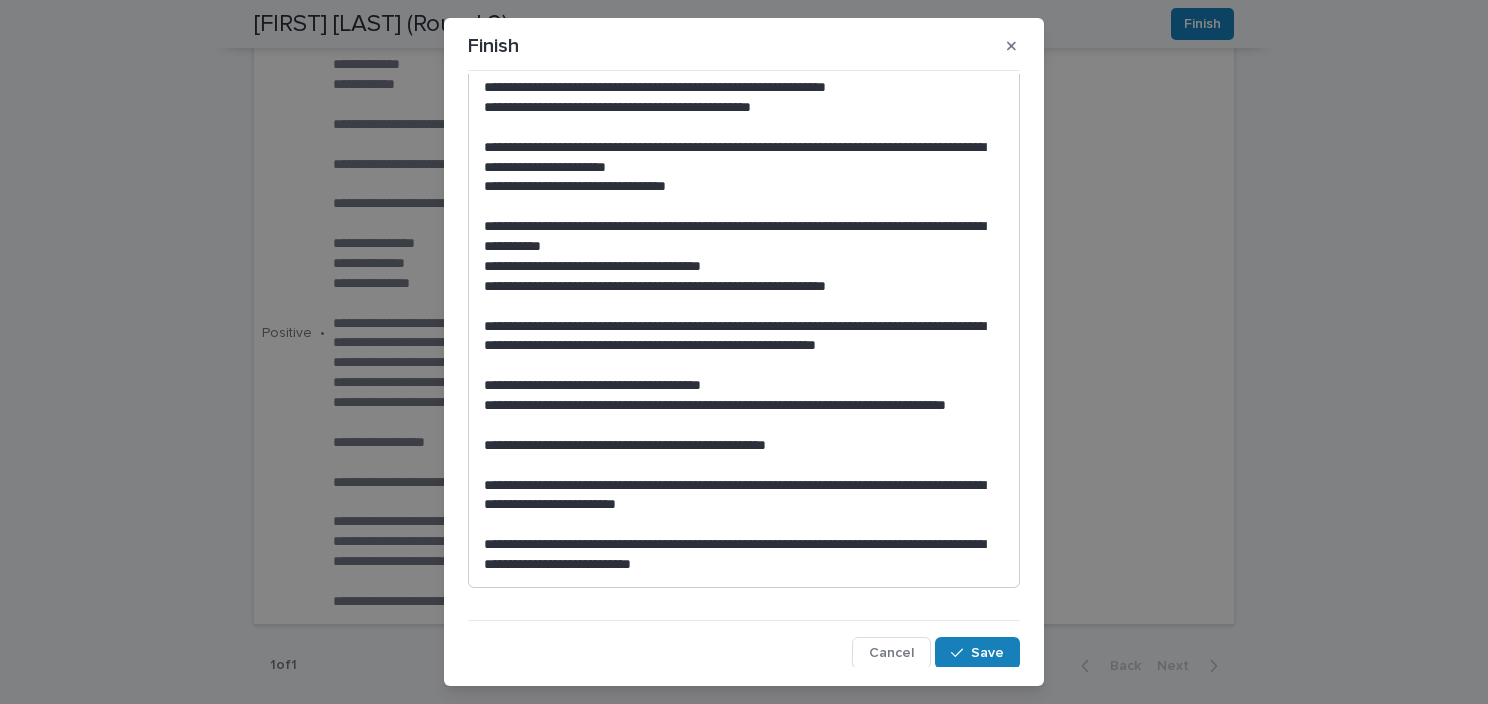 click on "**********" at bounding box center (739, 496) 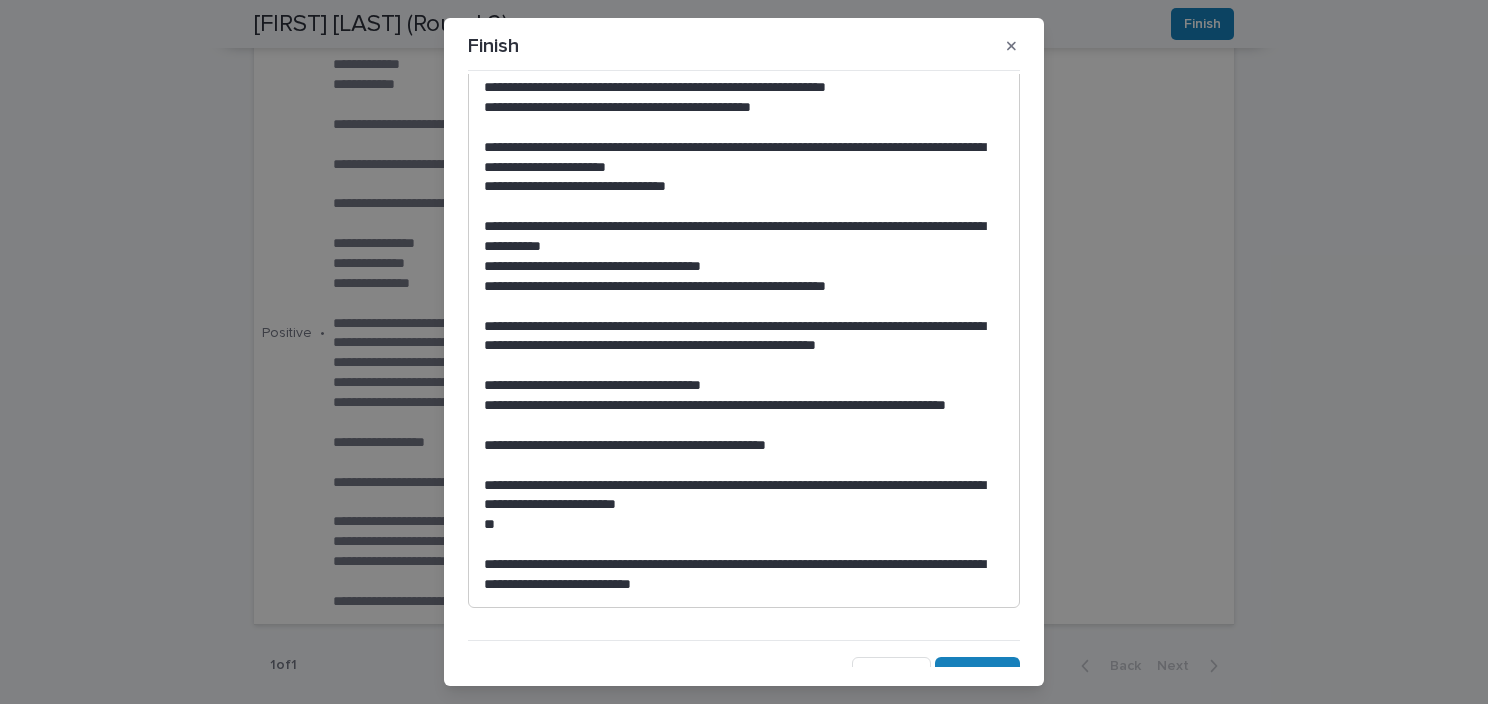 click on "**********" at bounding box center (739, 446) 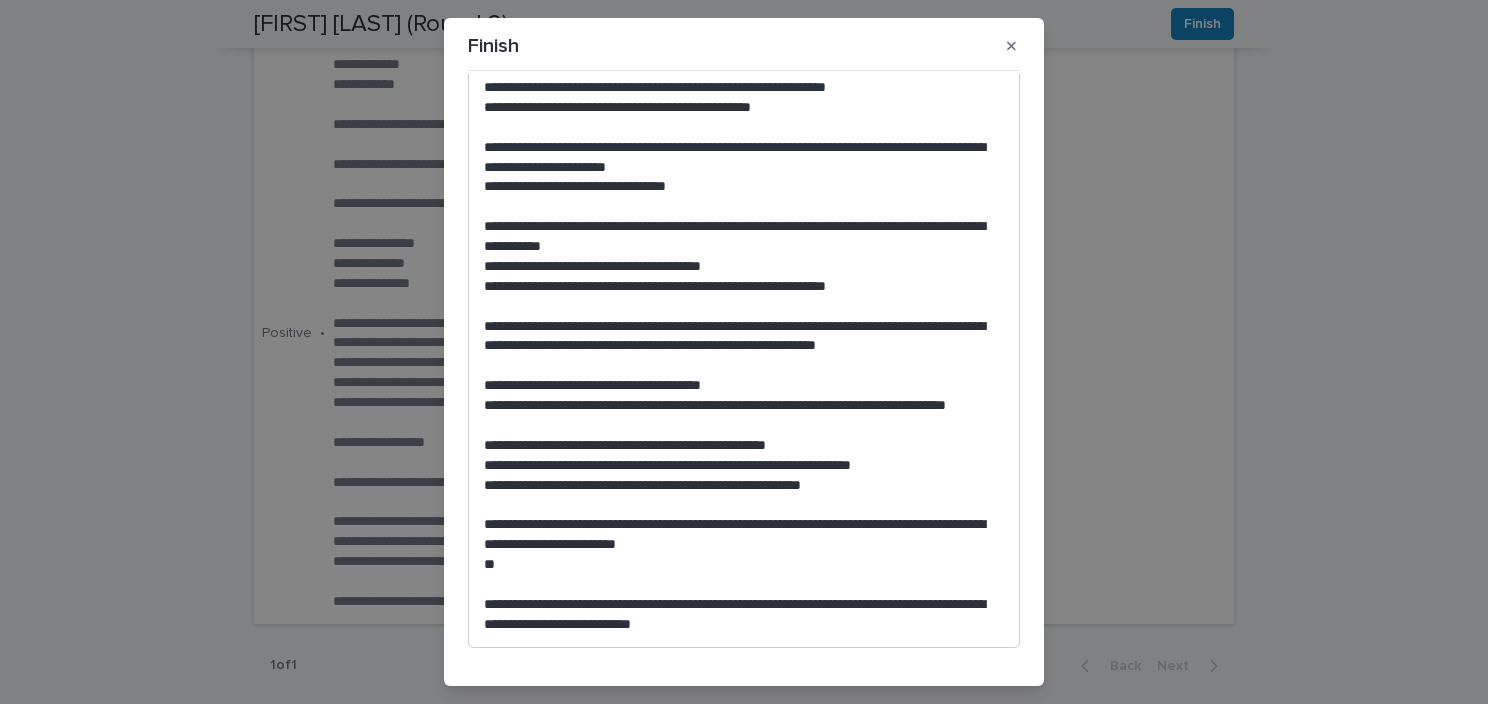 click on "**" at bounding box center (739, 565) 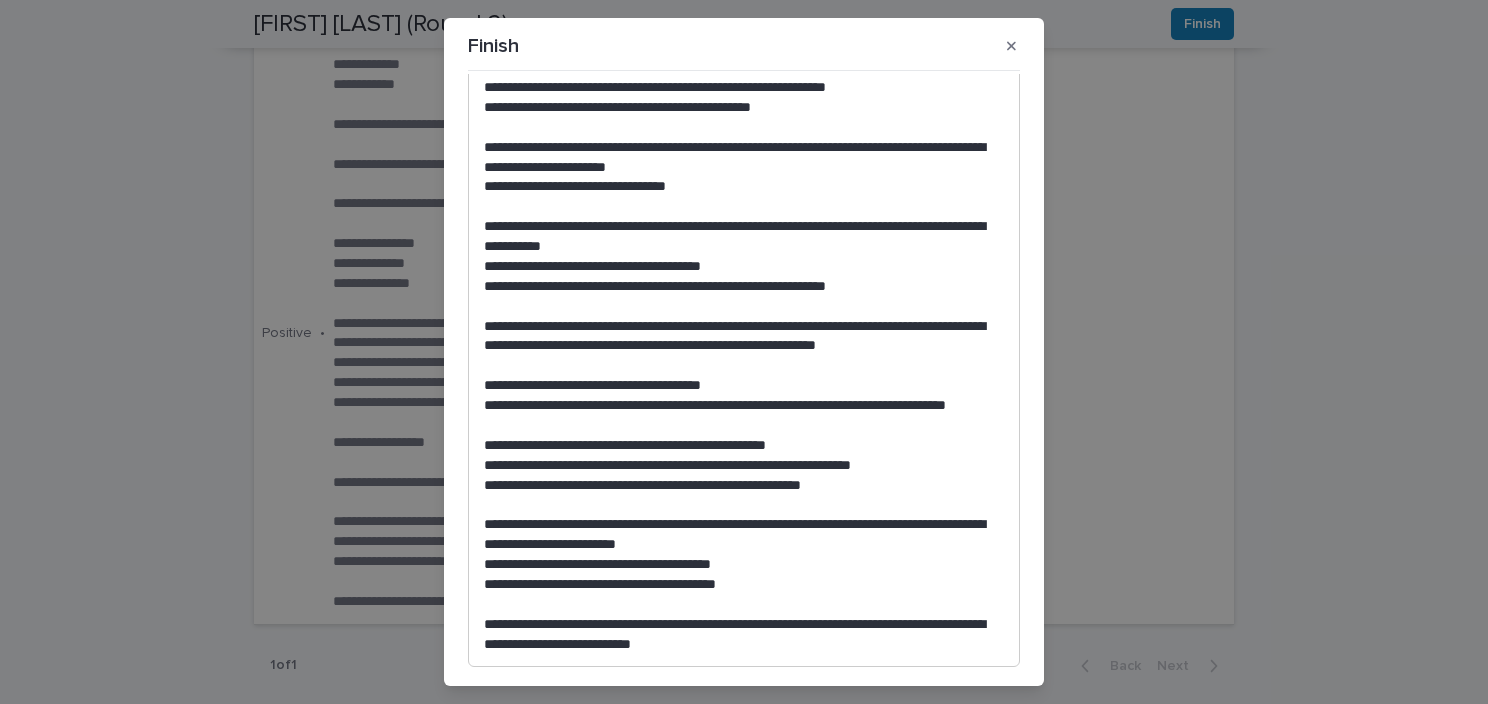 scroll, scrollTop: 444, scrollLeft: 0, axis: vertical 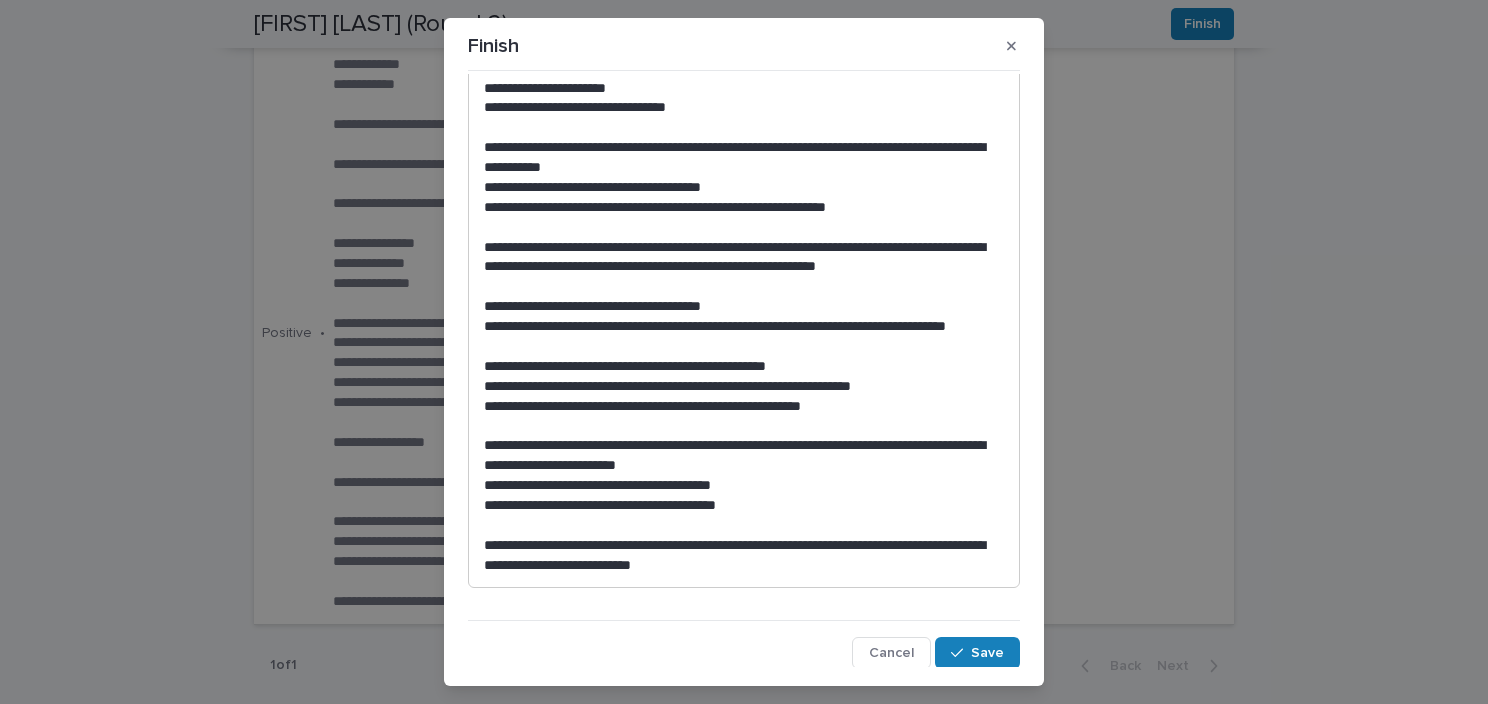 click on "**********" at bounding box center (739, 556) 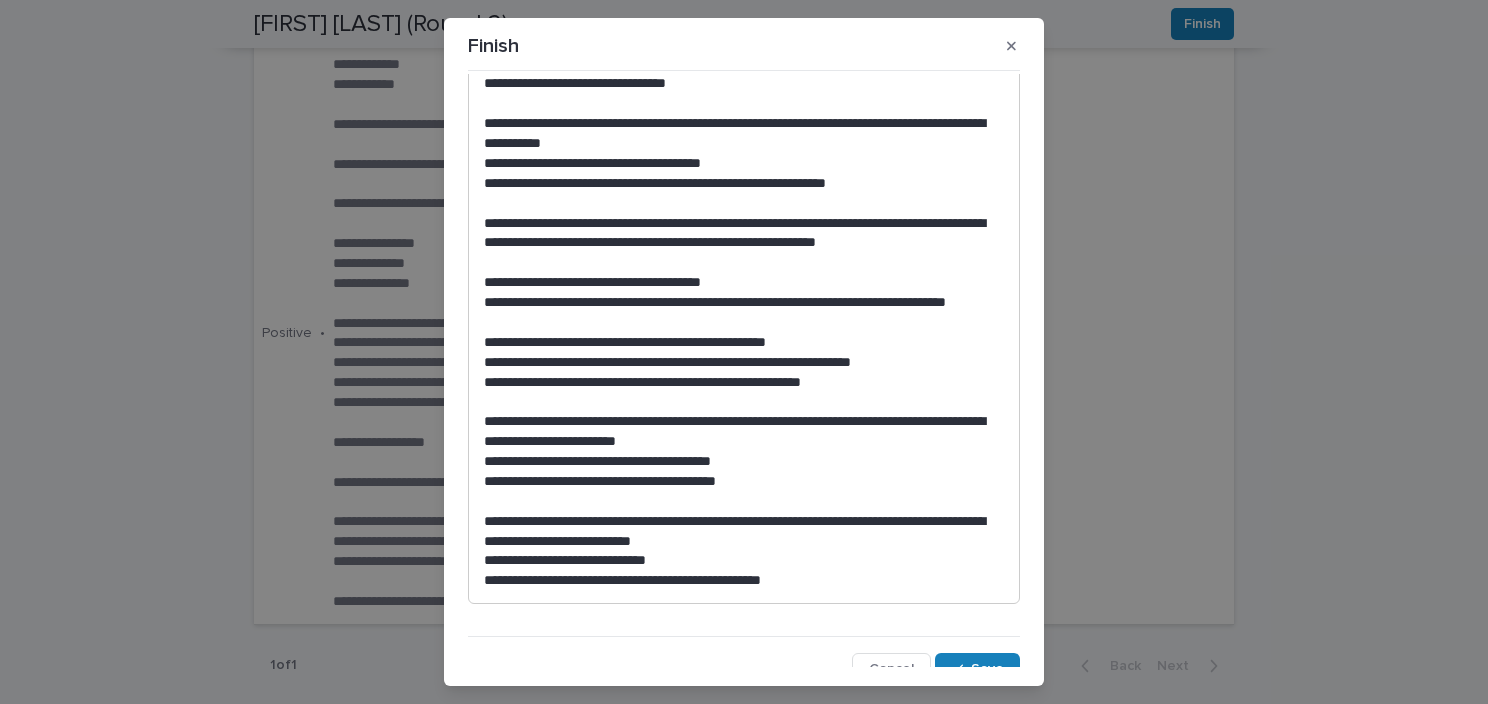 scroll, scrollTop: 484, scrollLeft: 0, axis: vertical 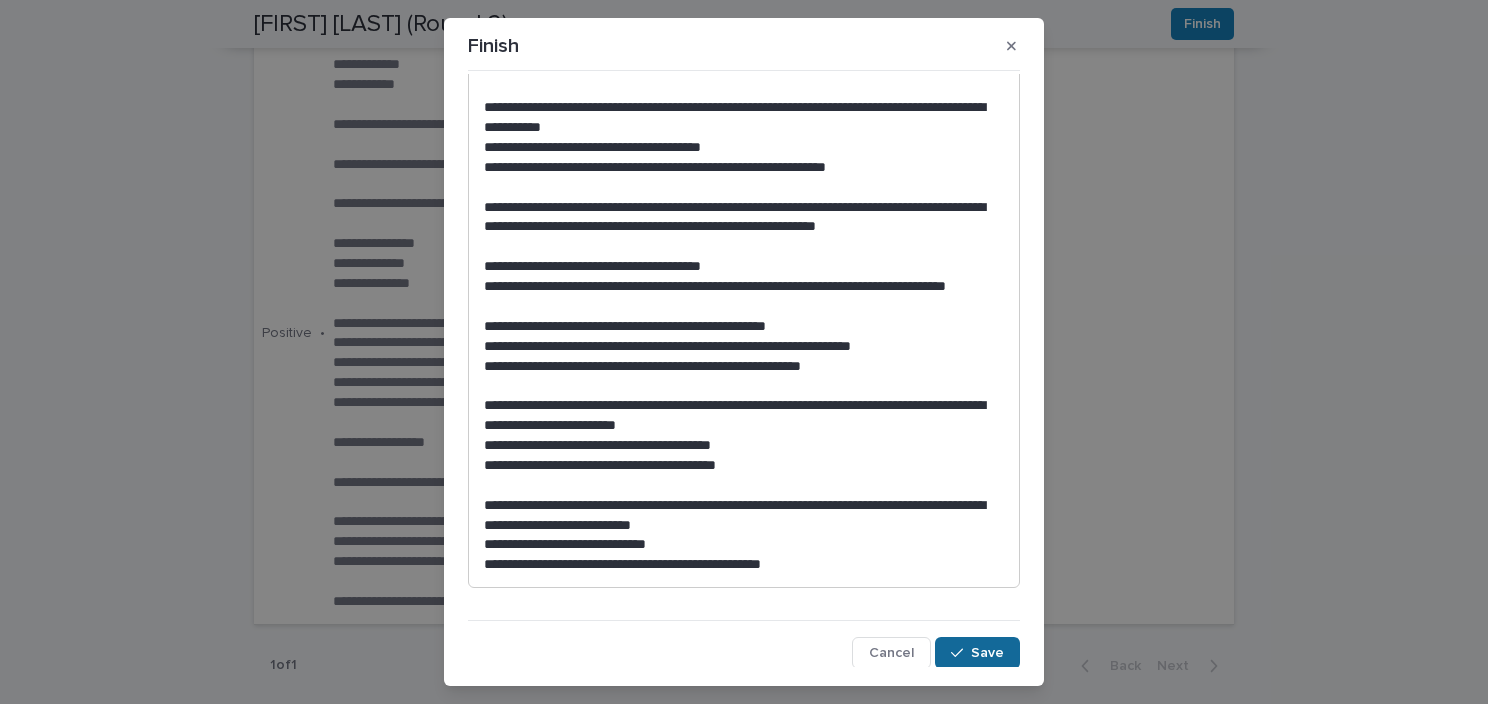 drag, startPoint x: 944, startPoint y: 649, endPoint x: 929, endPoint y: 650, distance: 15.033297 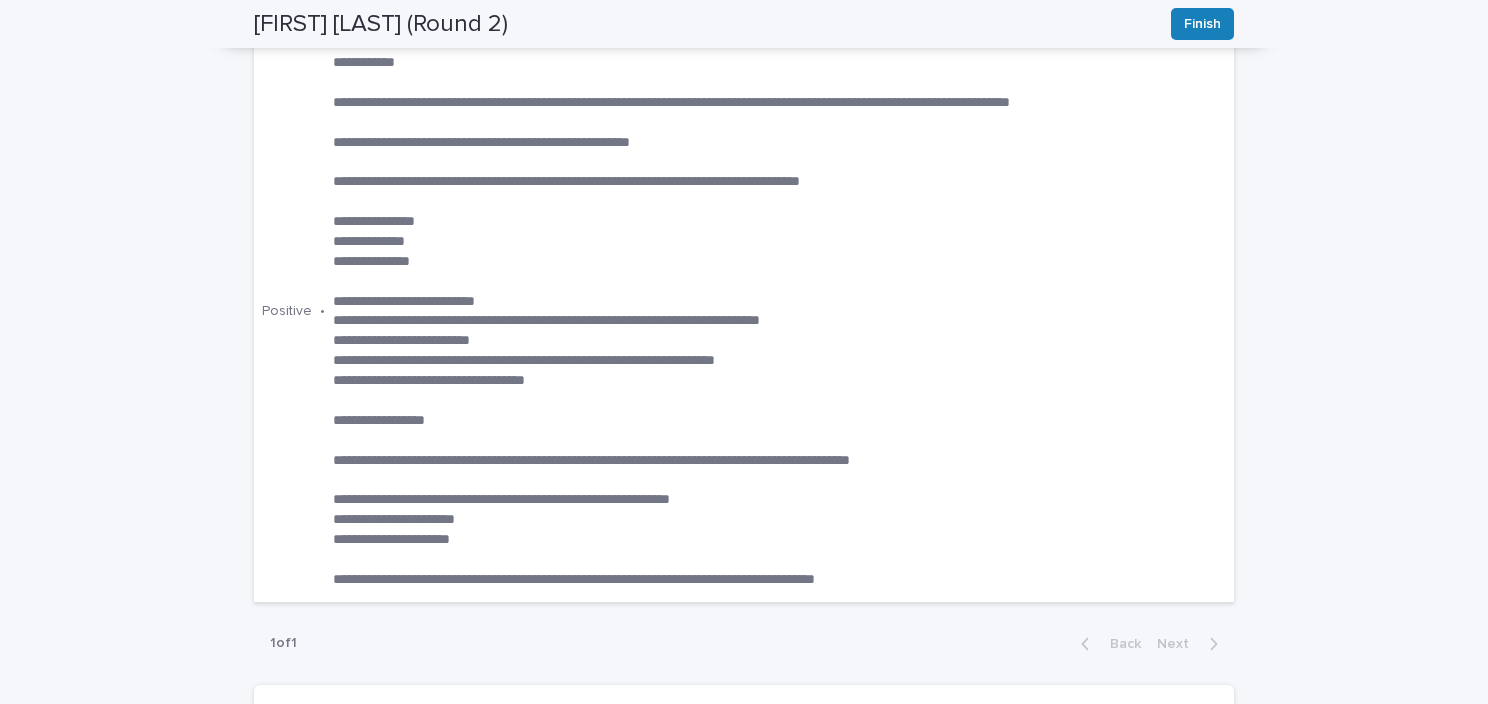 scroll, scrollTop: 1018, scrollLeft: 0, axis: vertical 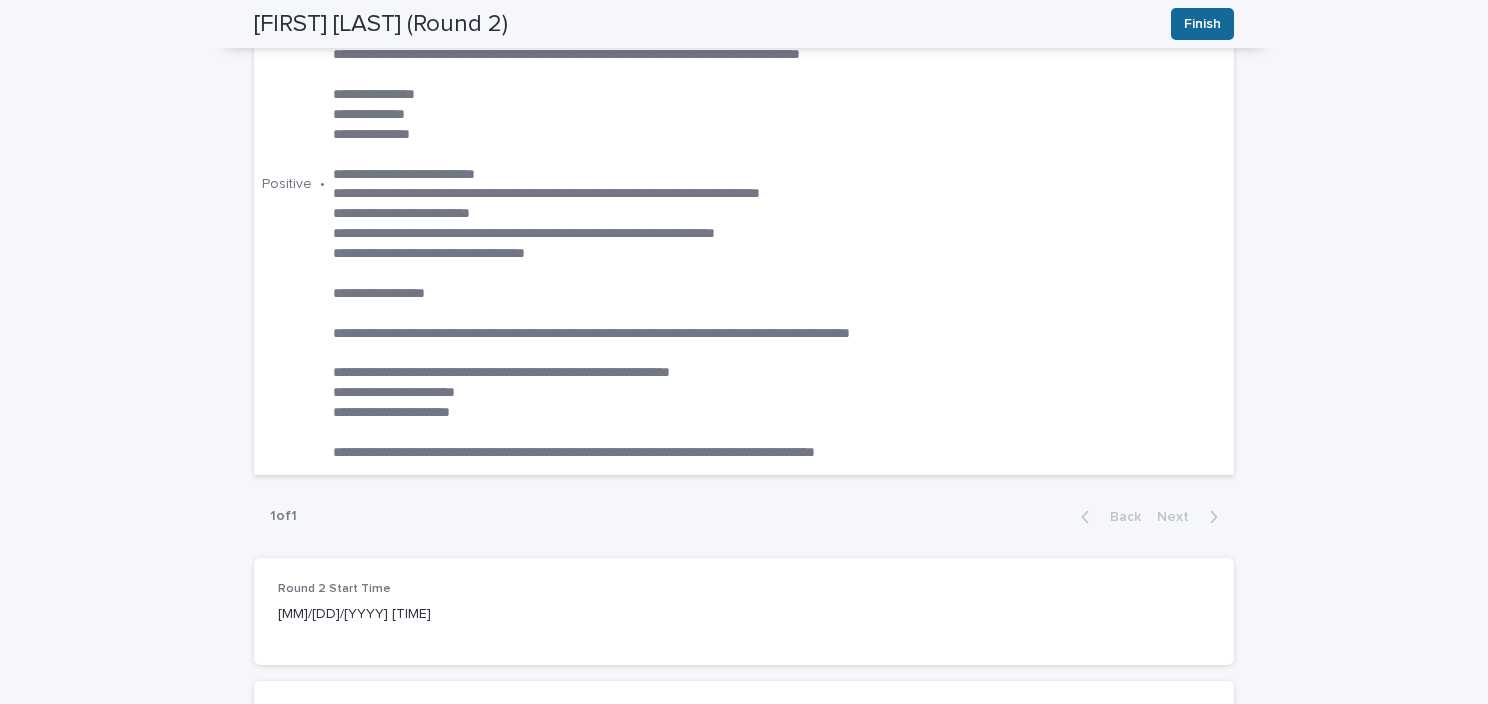 click on "Finish" at bounding box center (1202, 24) 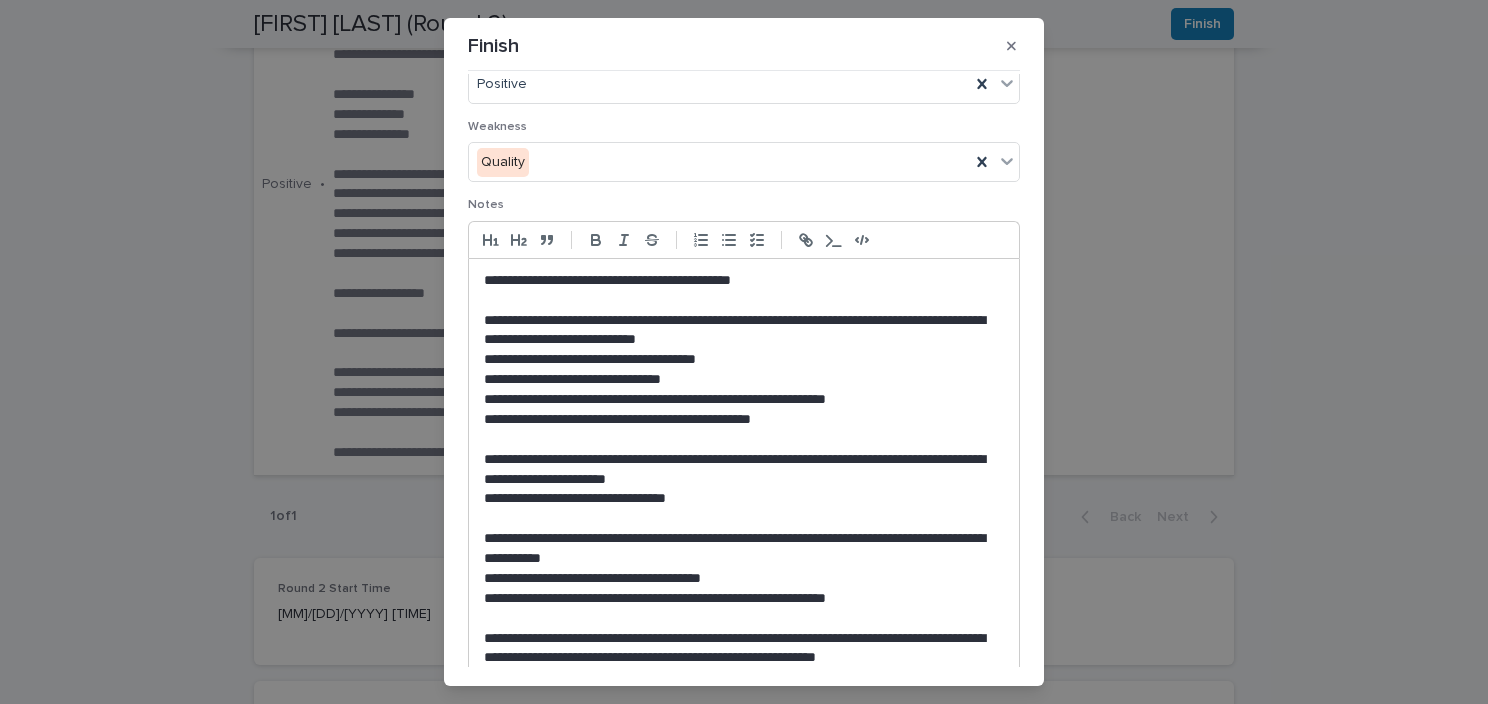 scroll, scrollTop: 100, scrollLeft: 0, axis: vertical 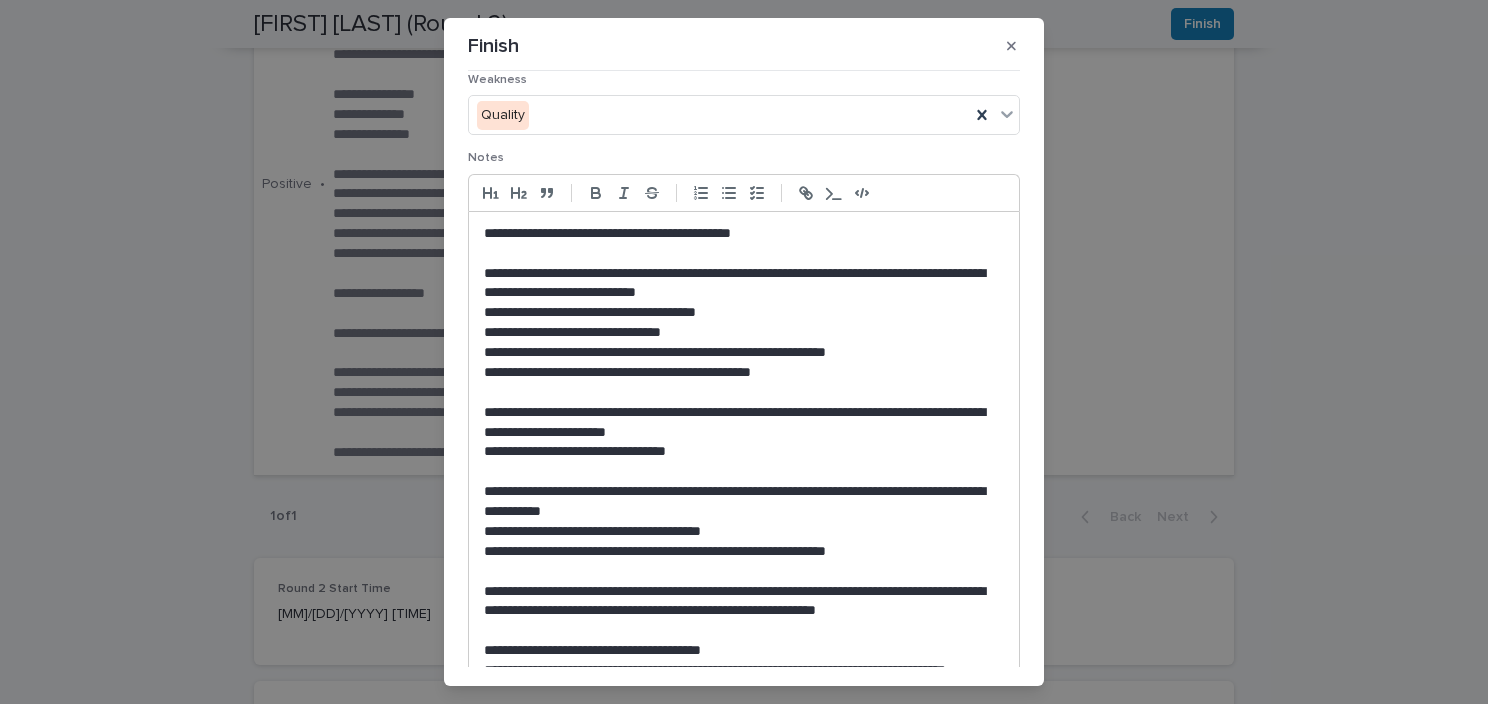 click on "**********" at bounding box center [739, 452] 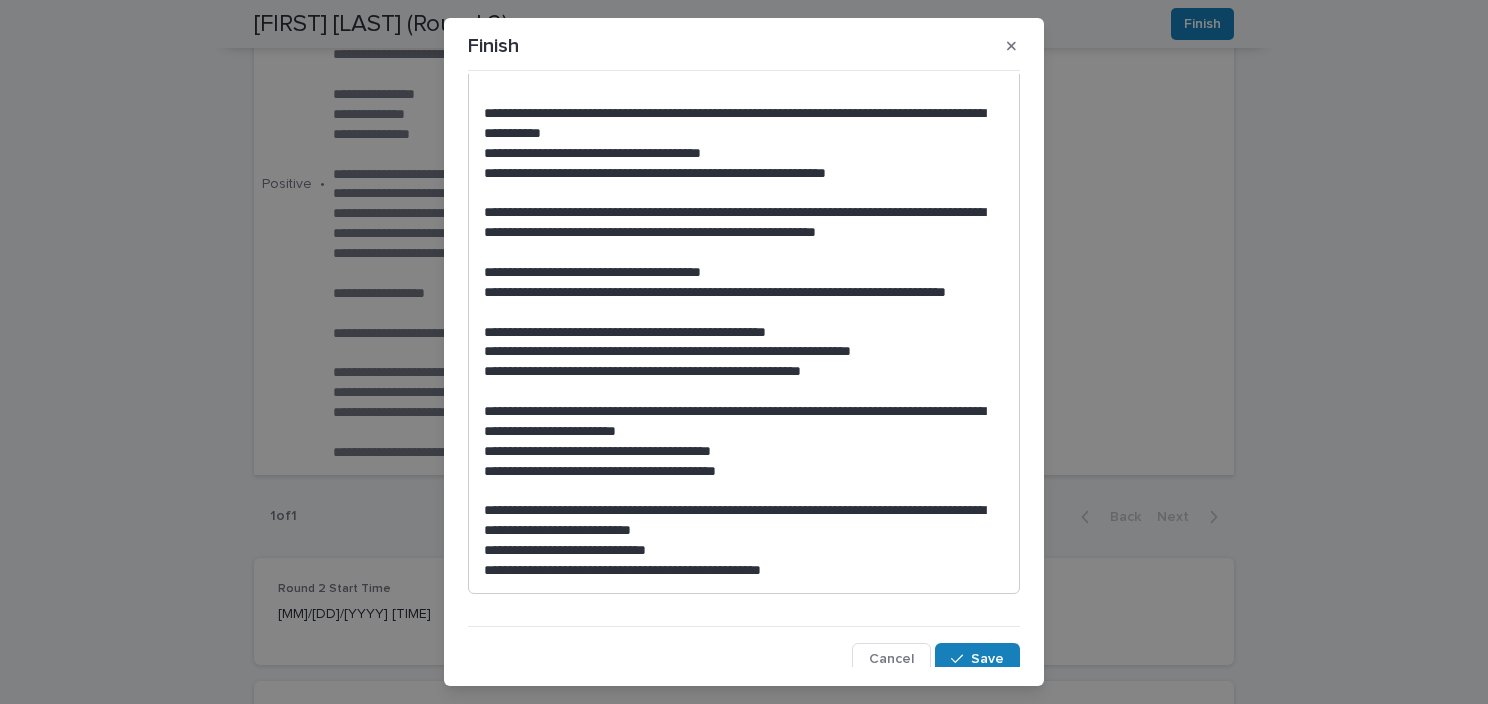 scroll, scrollTop: 524, scrollLeft: 0, axis: vertical 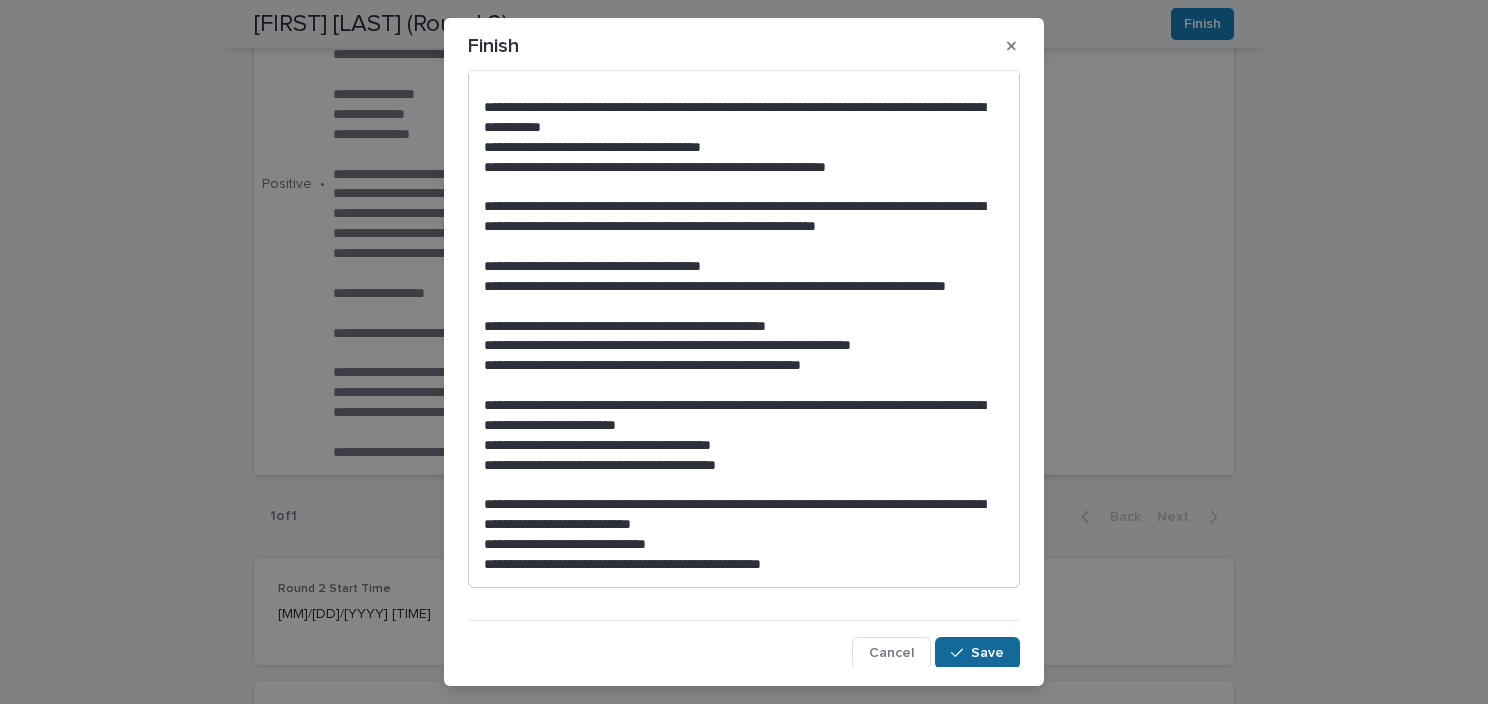 click on "Save" at bounding box center [977, 653] 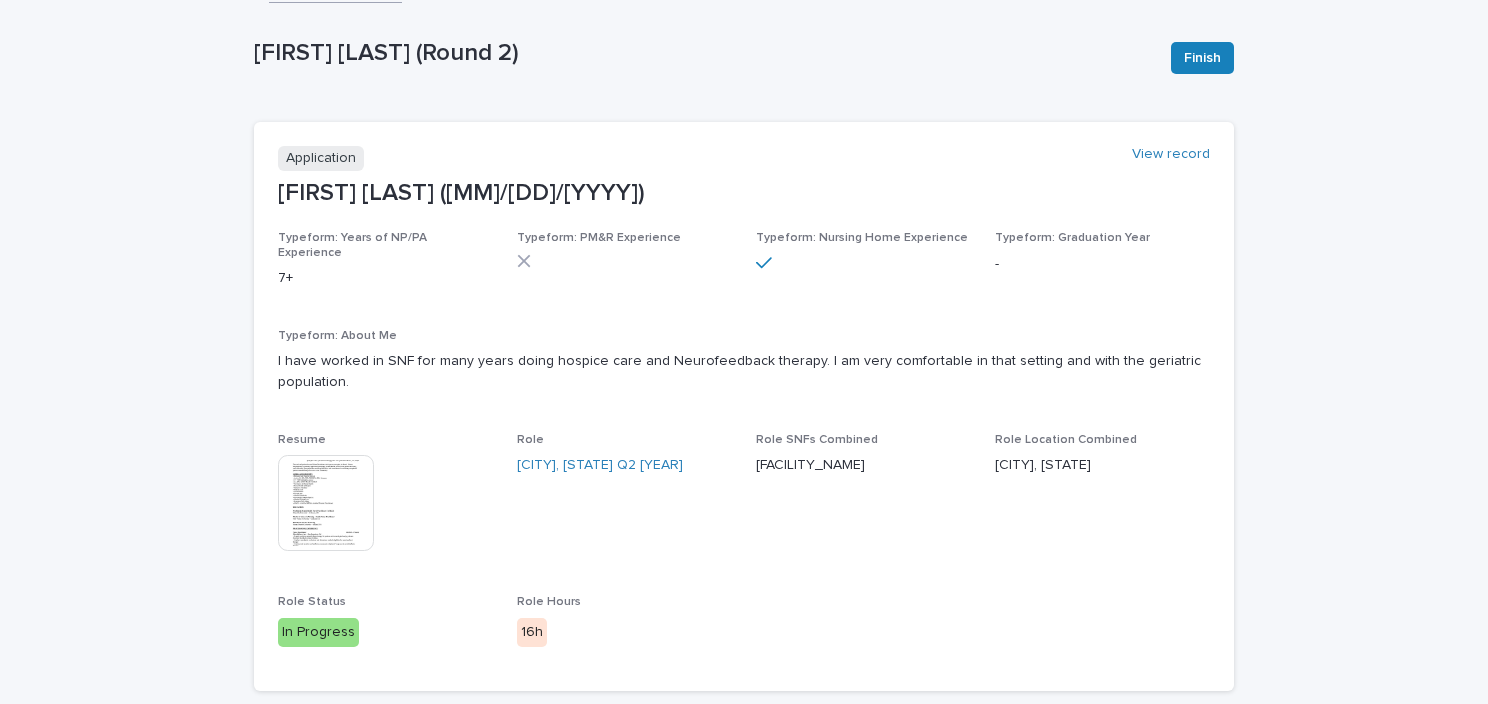 scroll, scrollTop: 0, scrollLeft: 0, axis: both 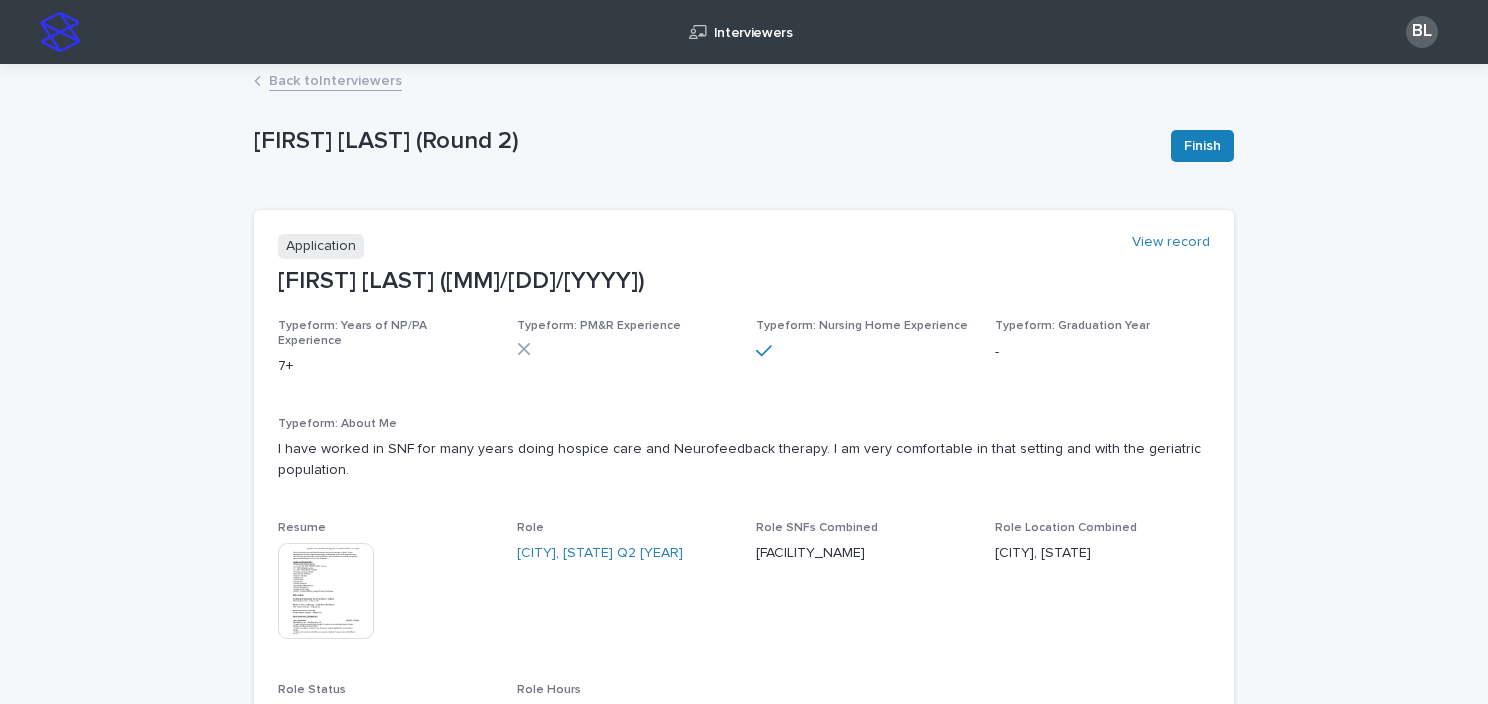 click at bounding box center (326, 591) 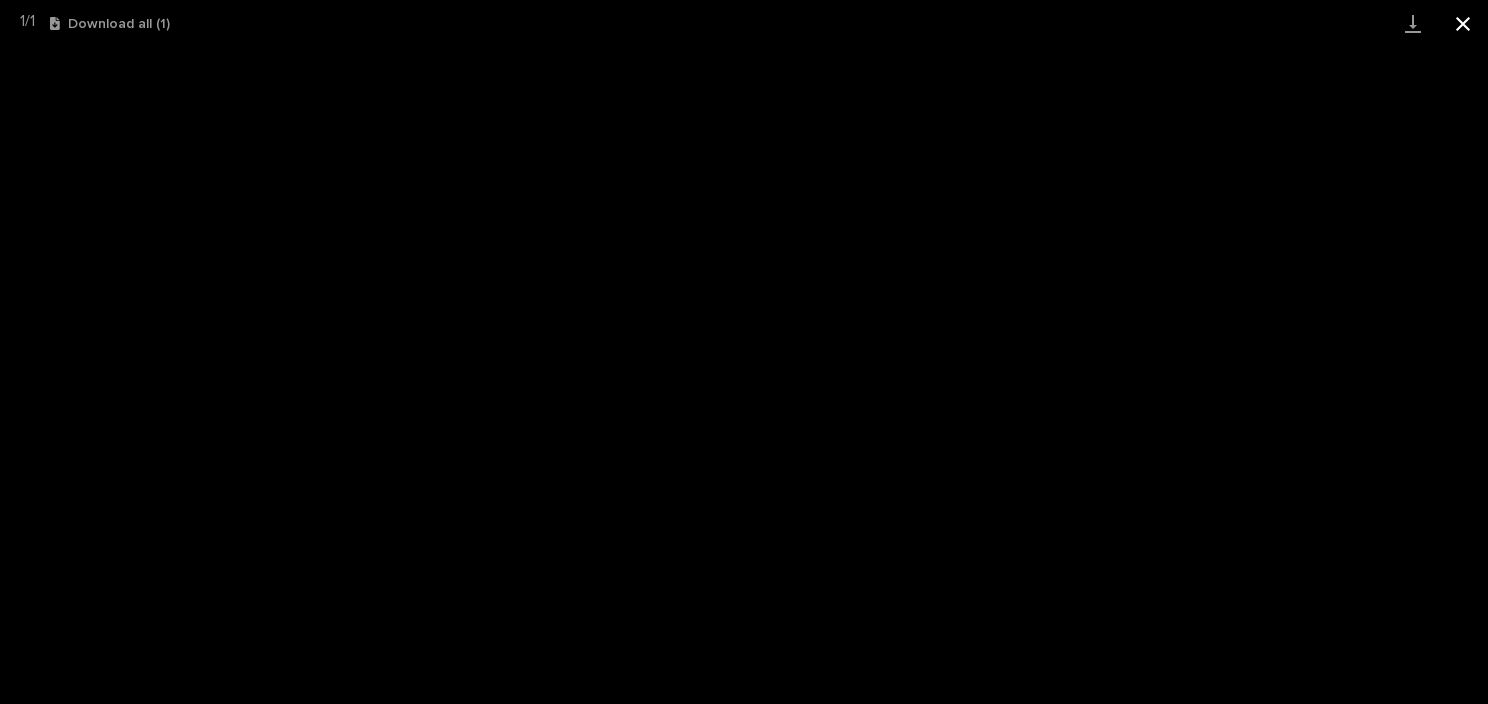 click at bounding box center [1463, 23] 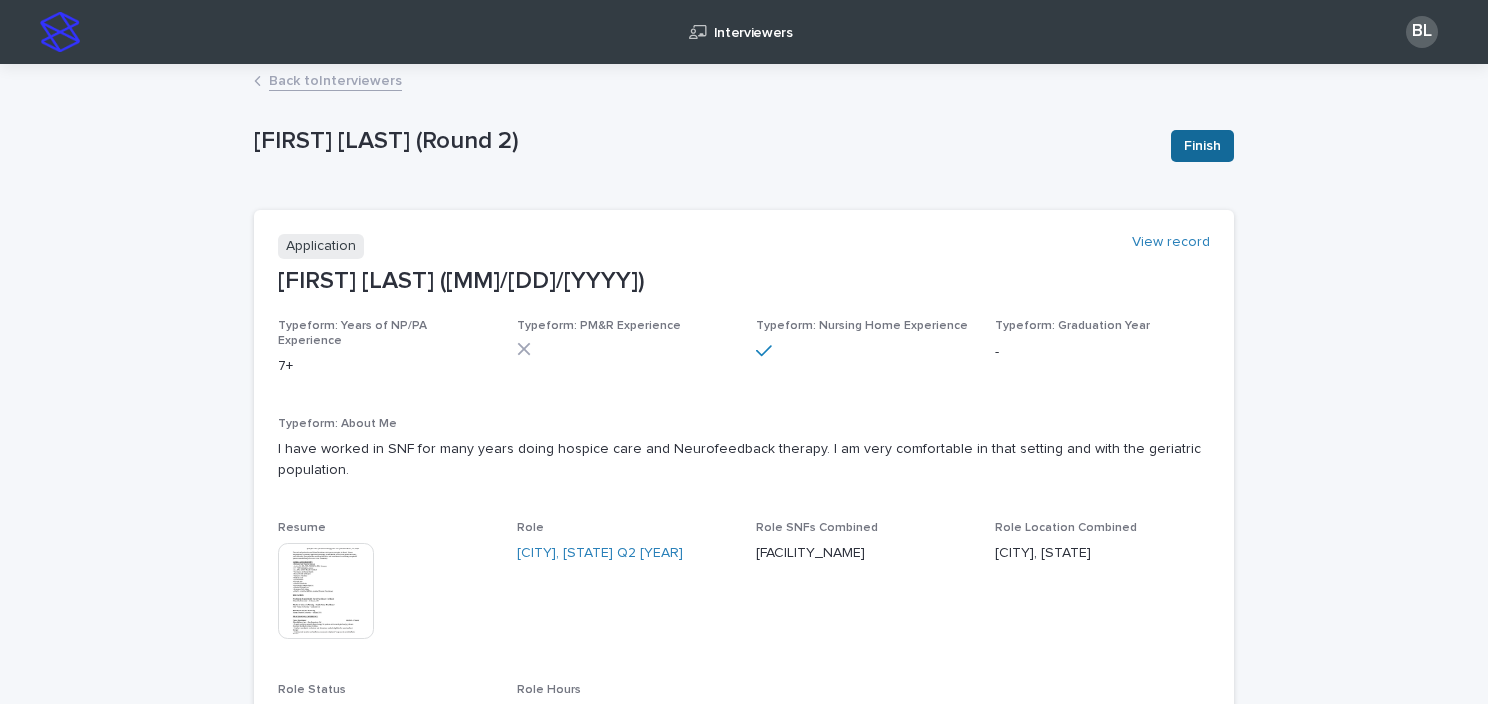 click on "Finish" at bounding box center [1202, 146] 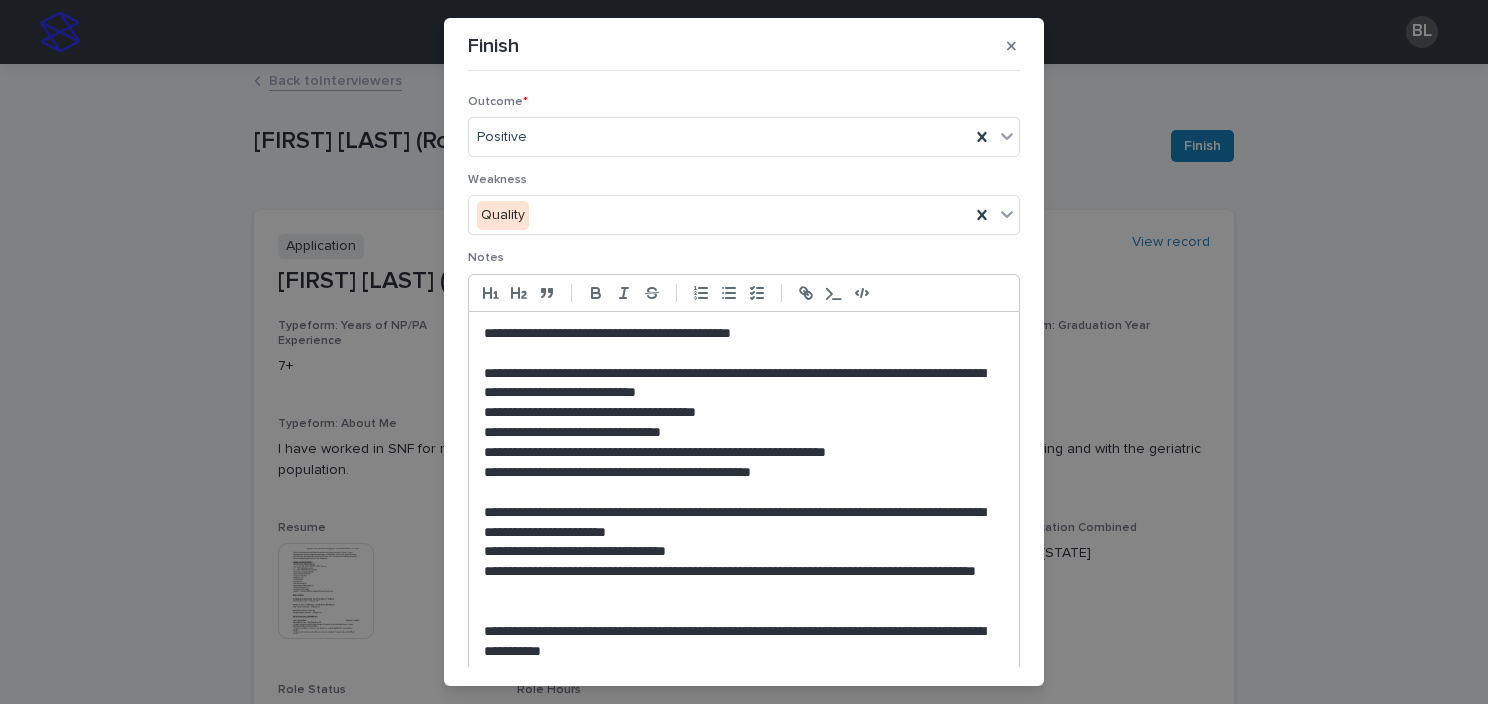 click on "**********" at bounding box center [739, 473] 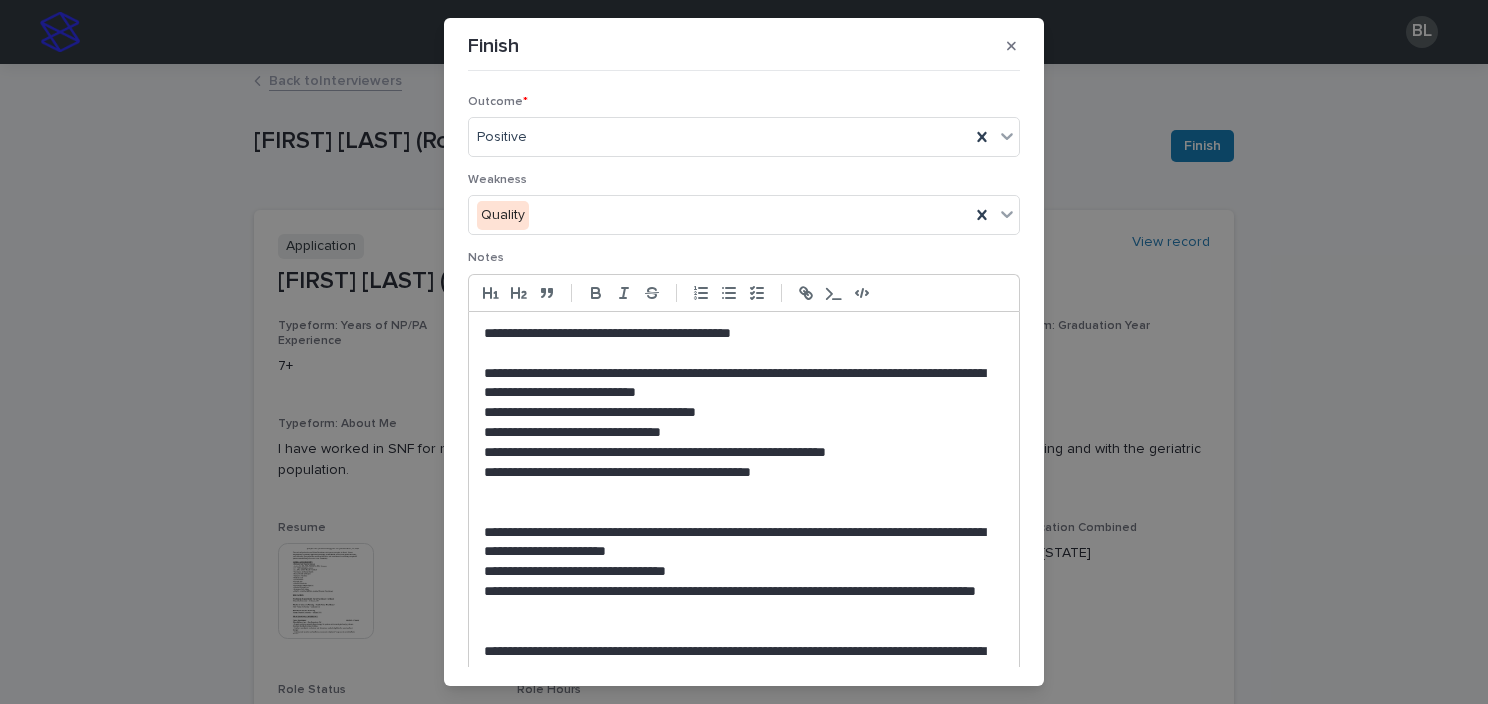 type 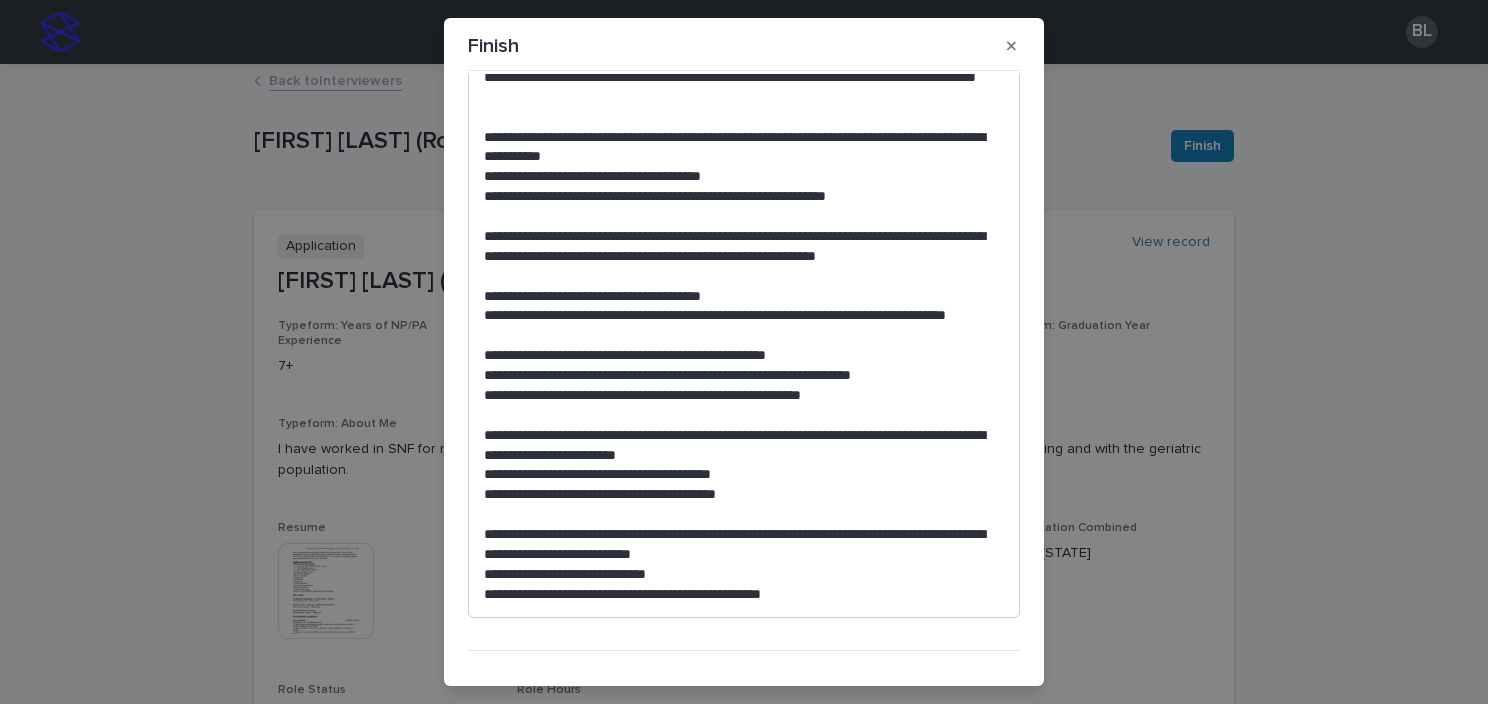 scroll, scrollTop: 584, scrollLeft: 0, axis: vertical 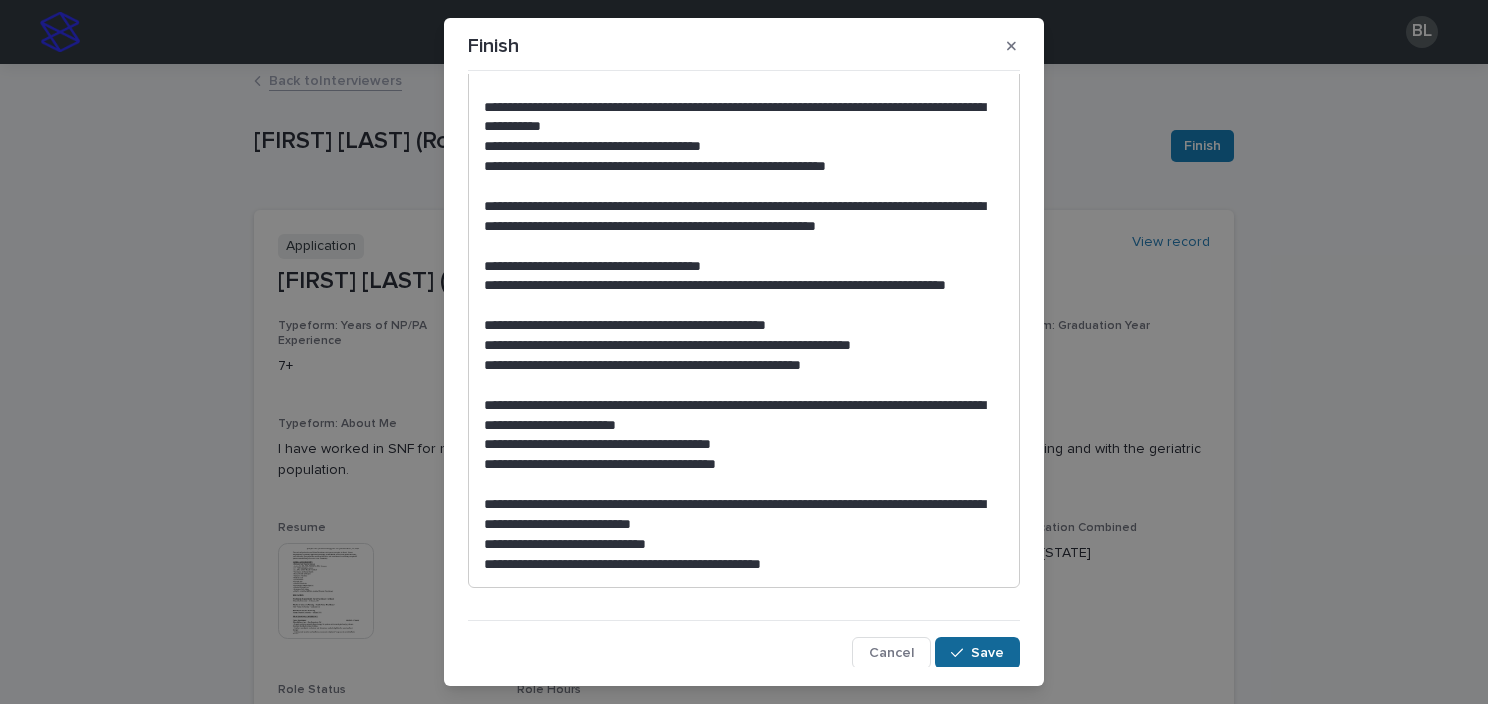 click at bounding box center (961, 653) 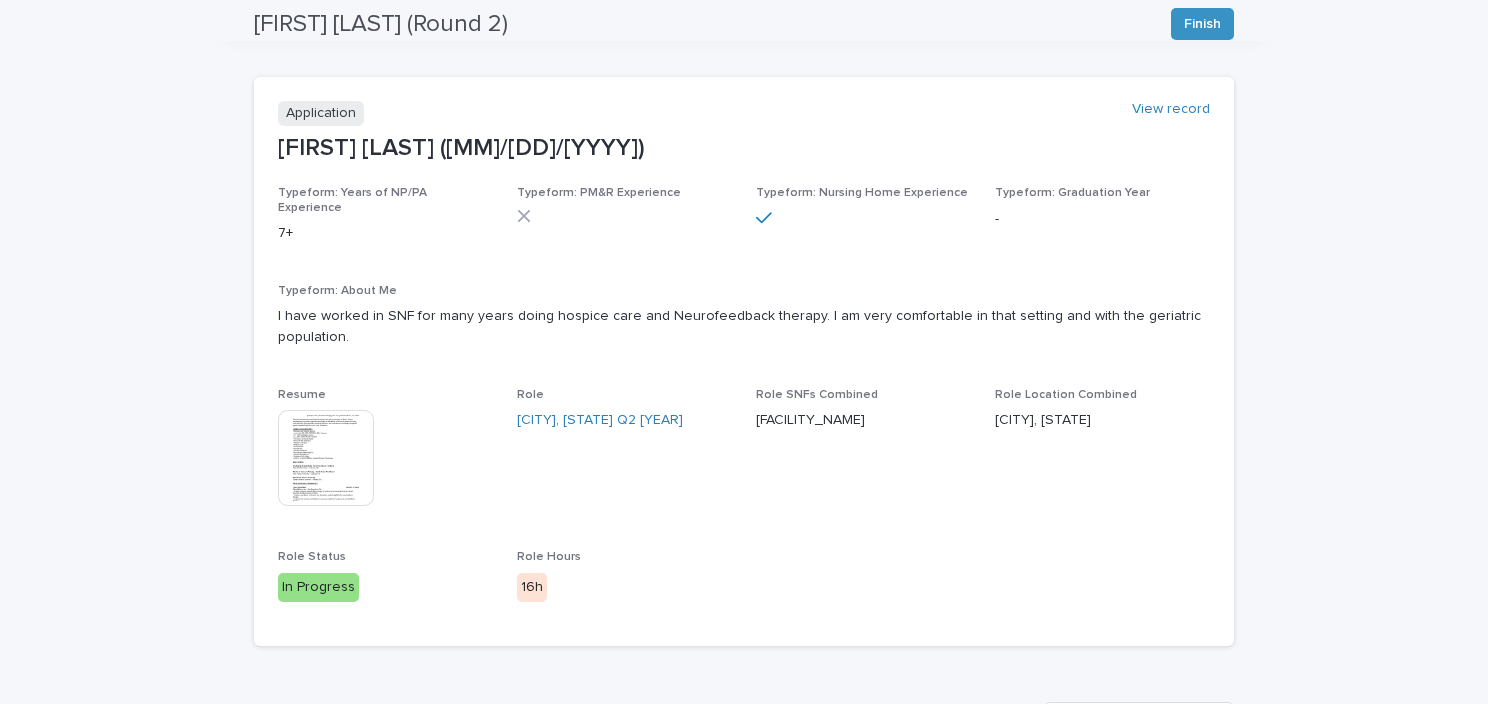 scroll, scrollTop: 0, scrollLeft: 0, axis: both 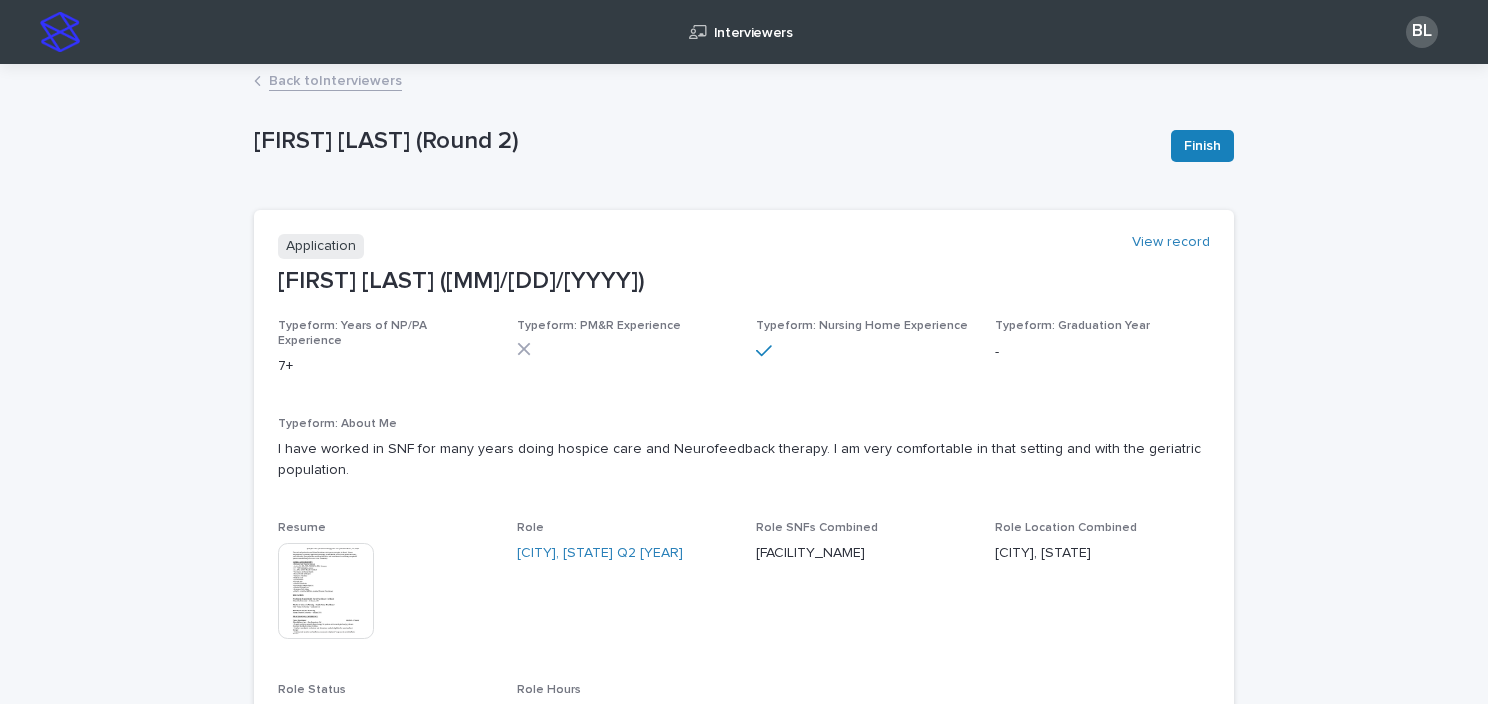click on "Back to  Interviewers" at bounding box center [335, 79] 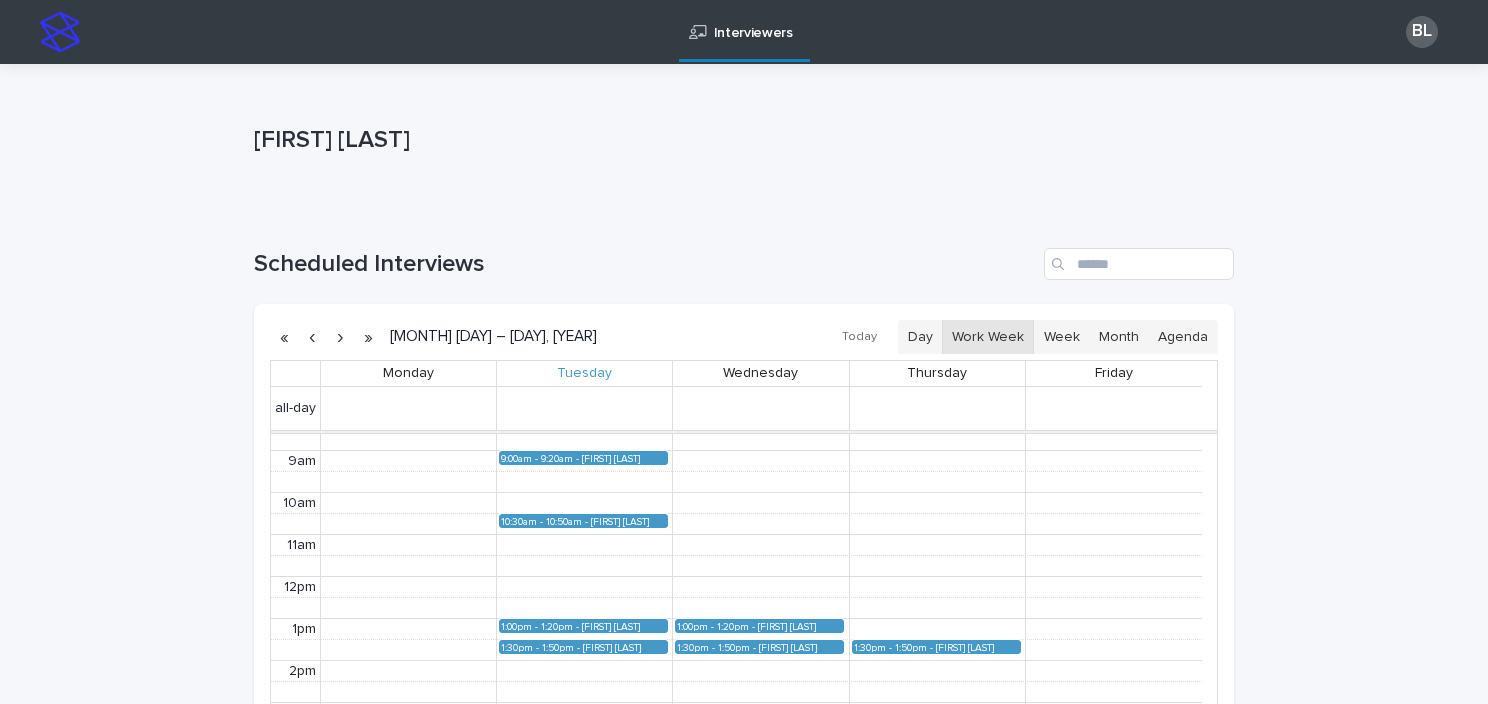 scroll, scrollTop: 252, scrollLeft: 0, axis: vertical 